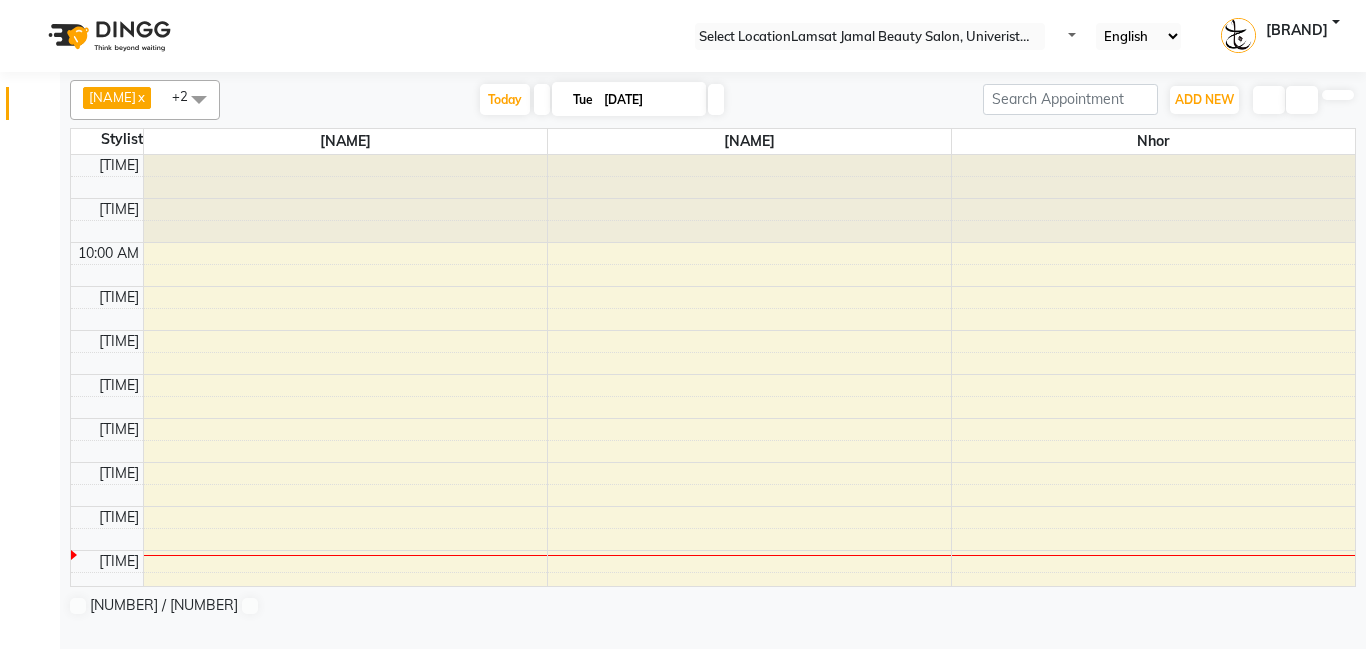 scroll, scrollTop: 0, scrollLeft: 0, axis: both 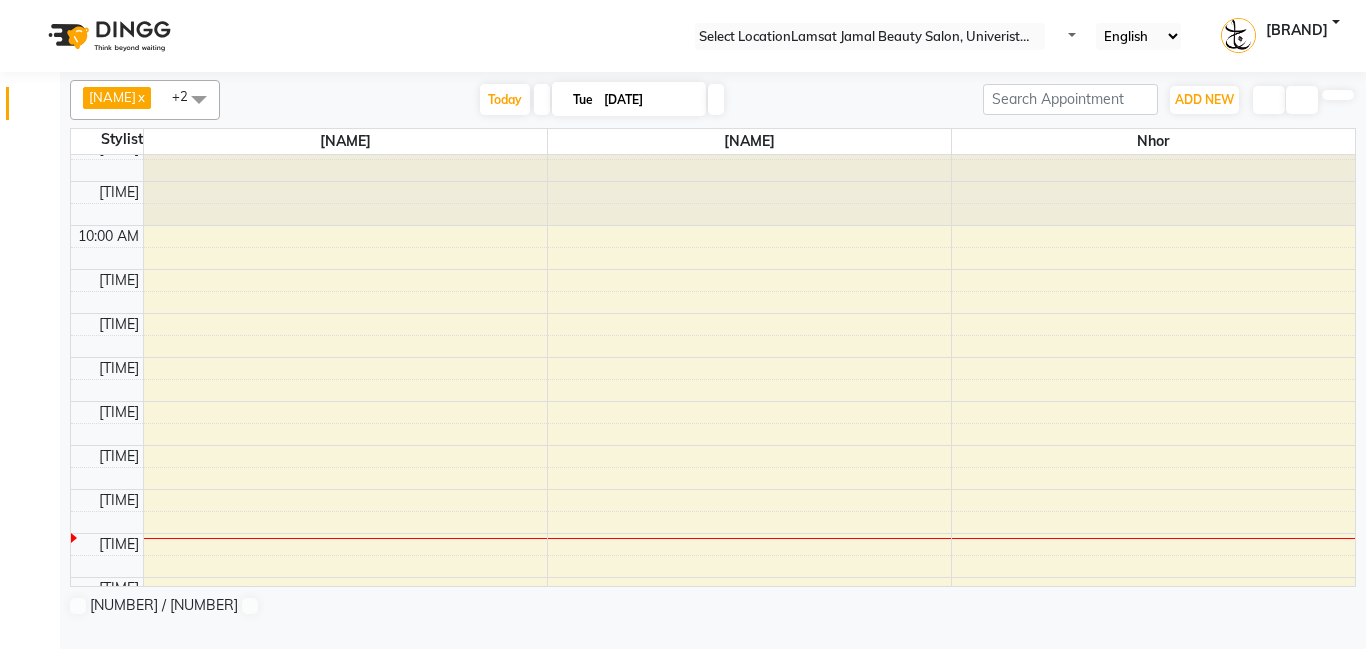 click on "[TIME] [TIME] [TIME] [TIME] [TIME] [TIME] [TIME] [TIME] [TIME] [TIME] [TIME] [TIME] [TIME] [TIME] [TIME] [TIME] [TIME] [TIME] [TIME] [TIME] [TIME] [TIME] [TIME] [TIME] [TIME] [TIME] [TIME] [TIME] [TIME] [TIME]" at bounding box center [713, 797] 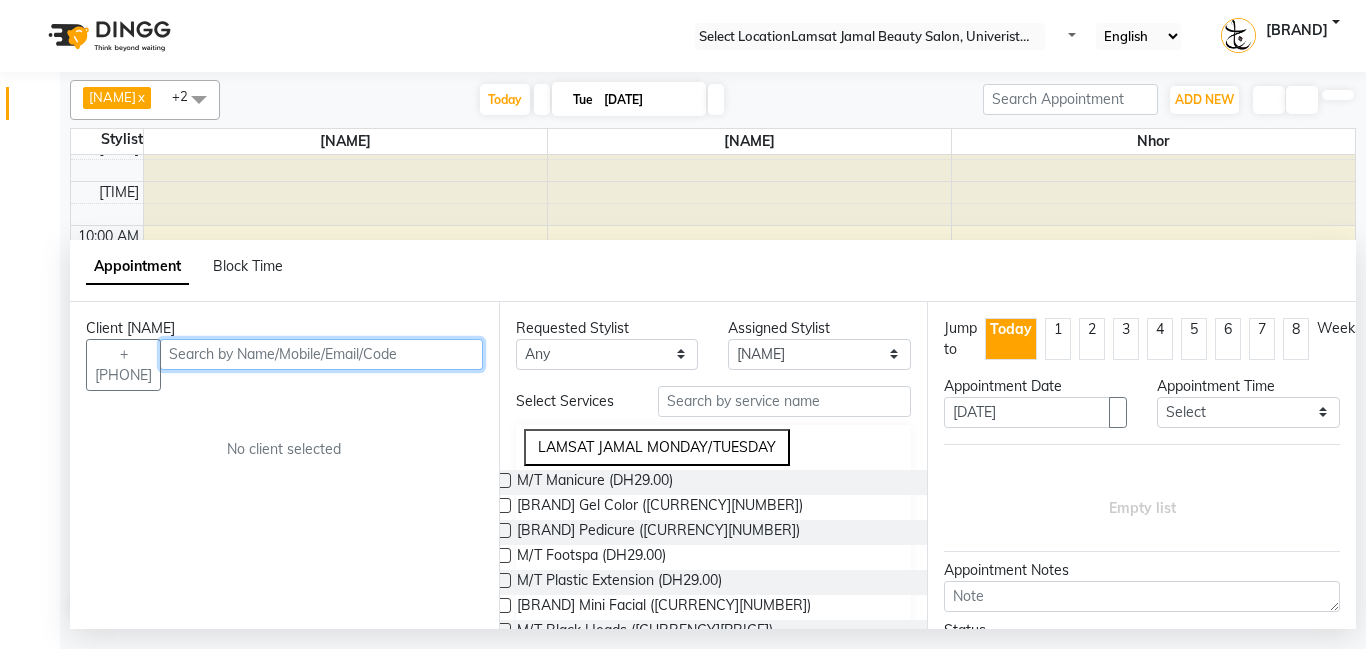 click at bounding box center [321, 354] 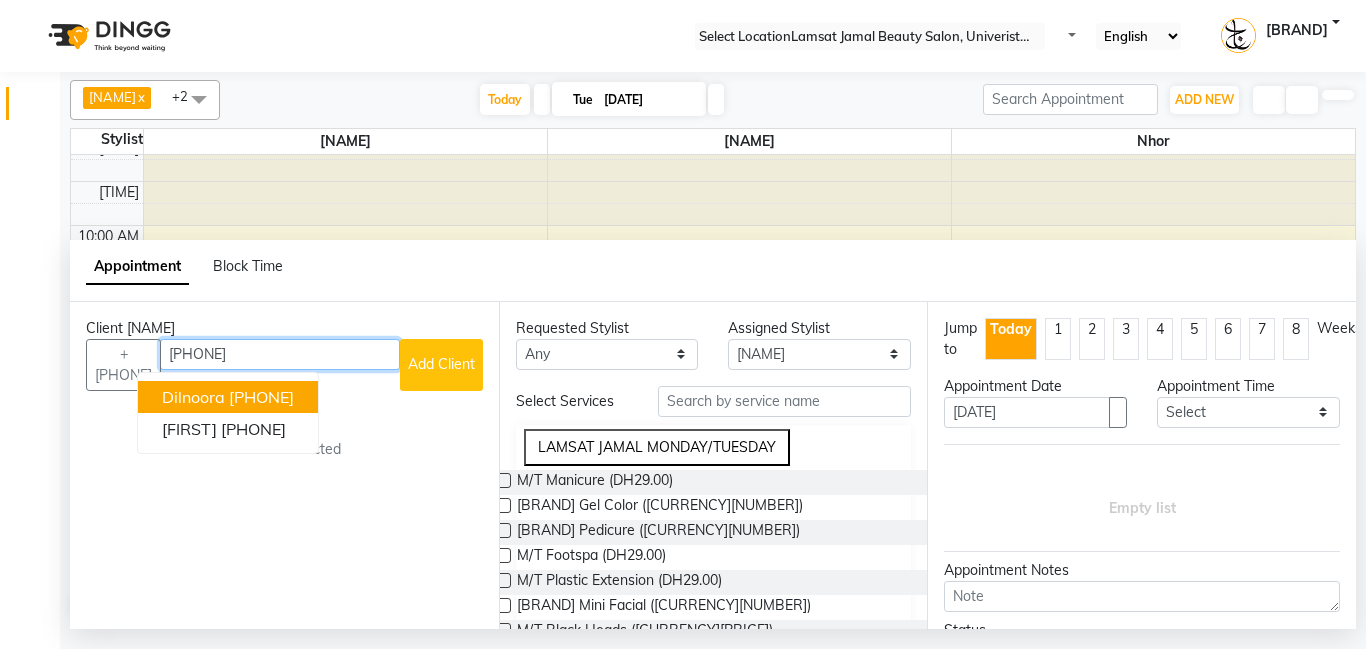 click on "Dilnoora" at bounding box center (193, 397) 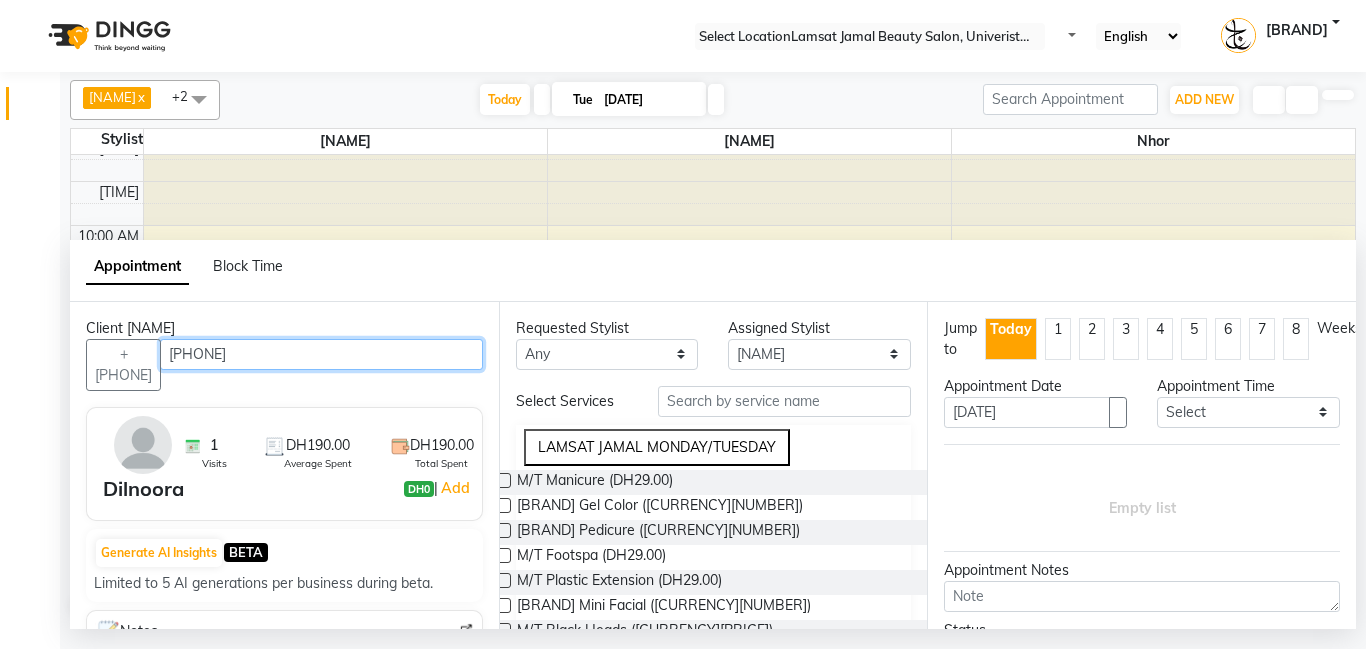 type on "[PHONE]" 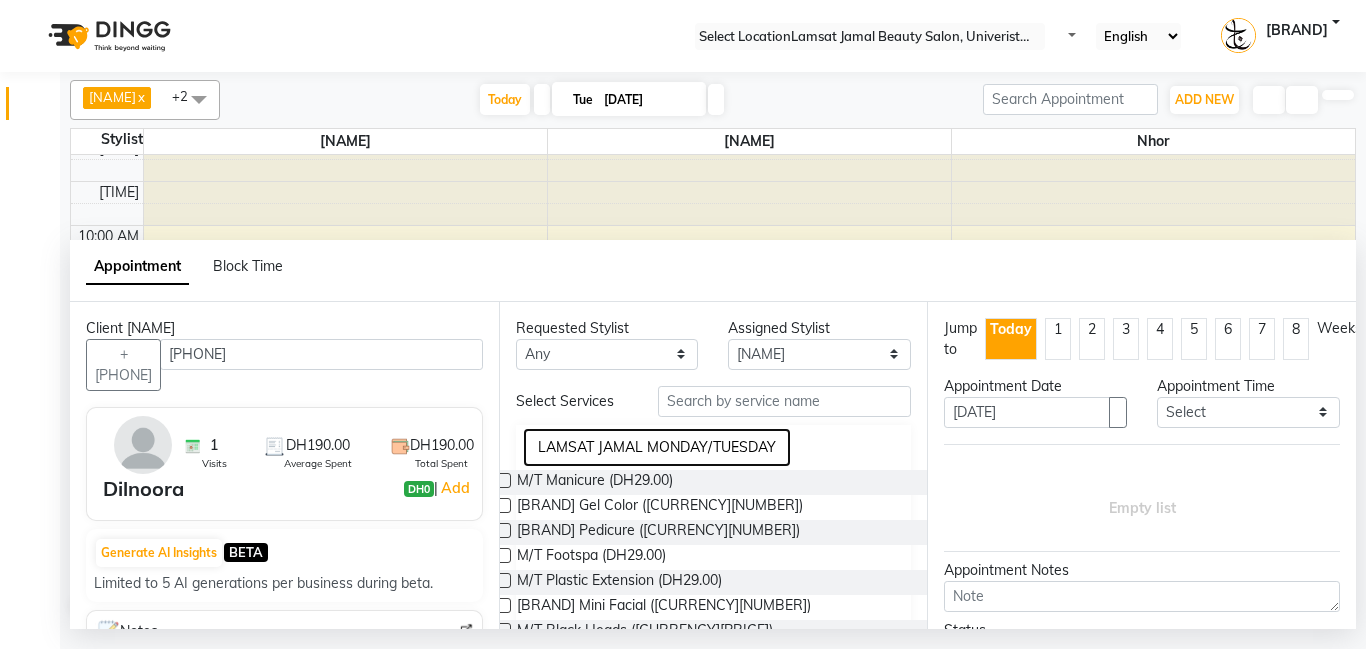 click on "LAMSAT JAMAL MONDAY/TUESDAY" at bounding box center [657, 447] 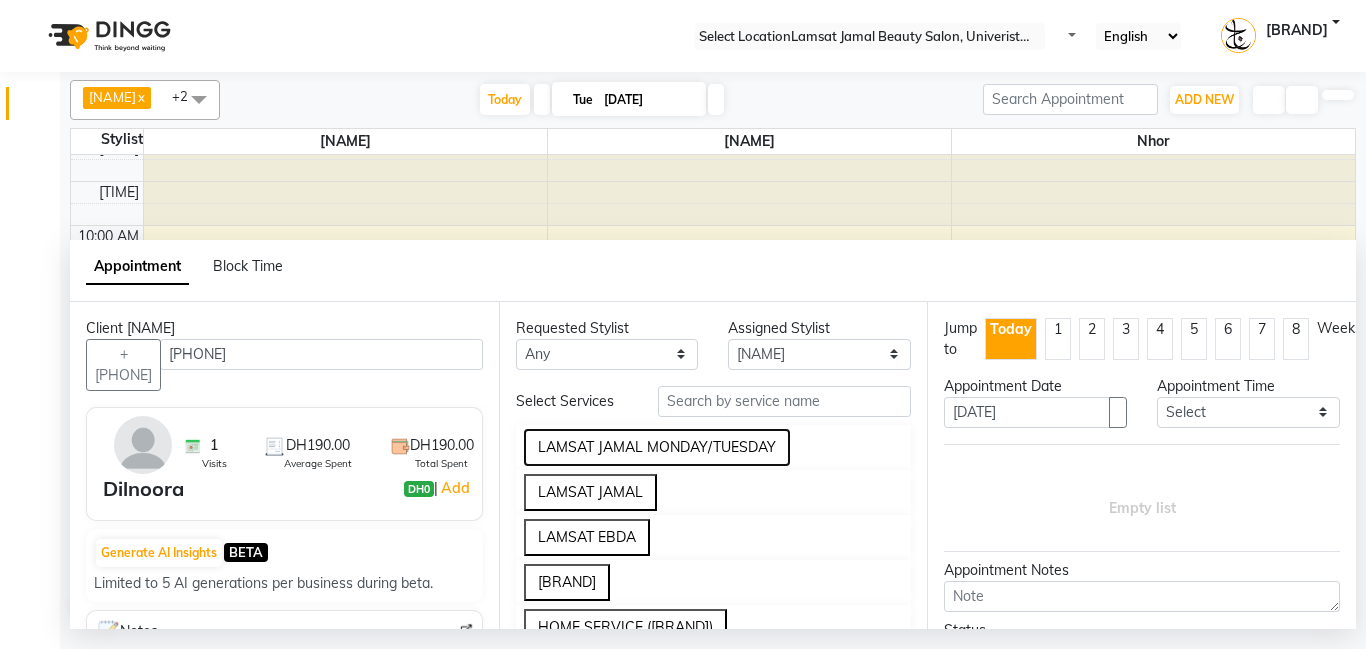 type 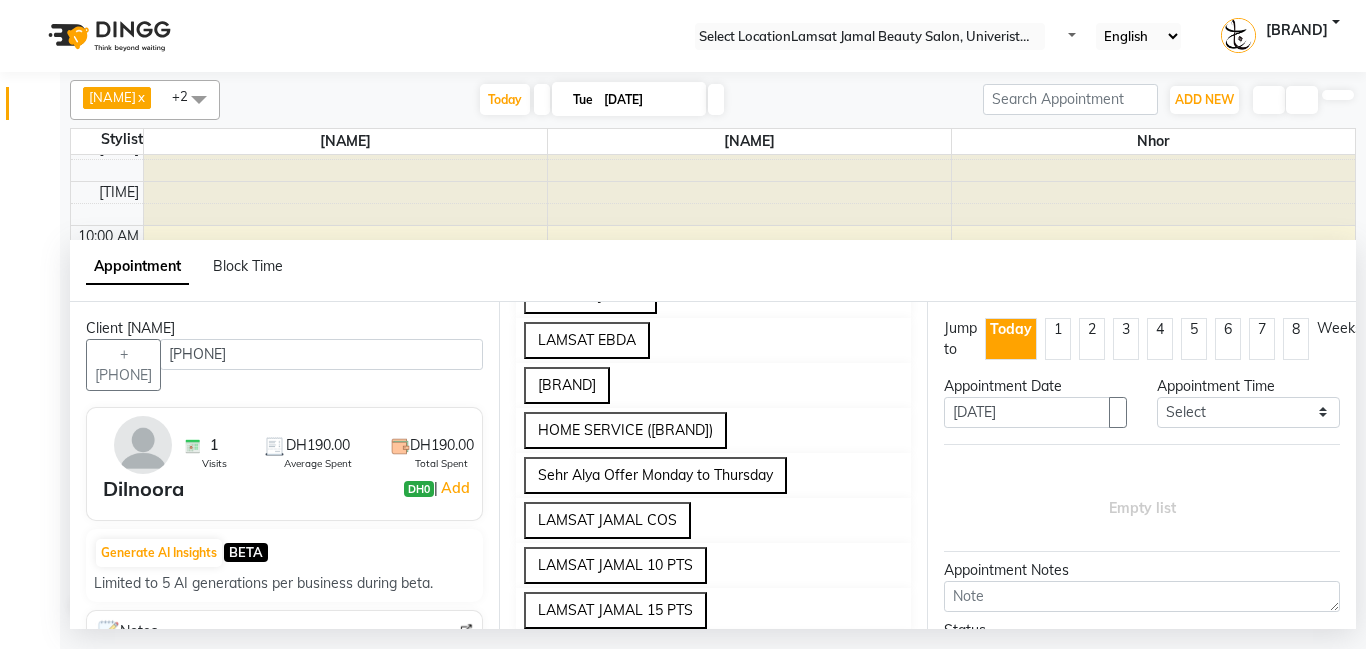 scroll, scrollTop: 200, scrollLeft: 0, axis: vertical 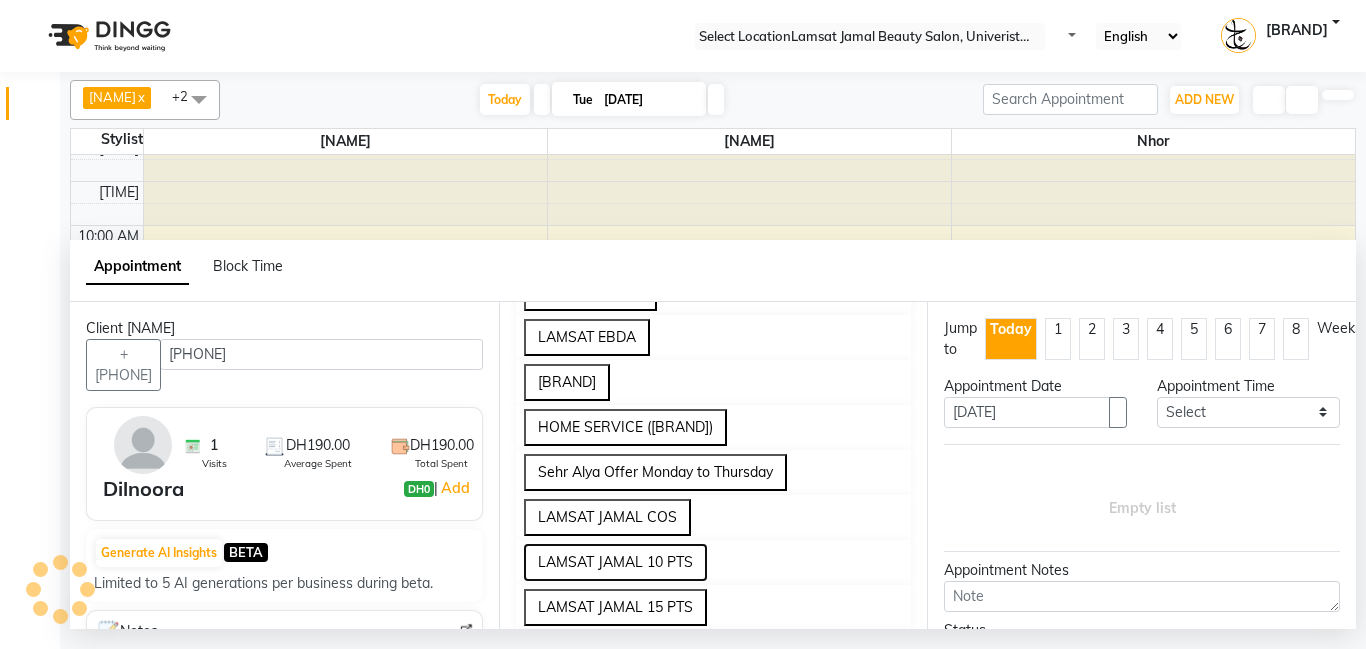 click on "LAMSAT JAMAL 10 PTS" at bounding box center [615, 562] 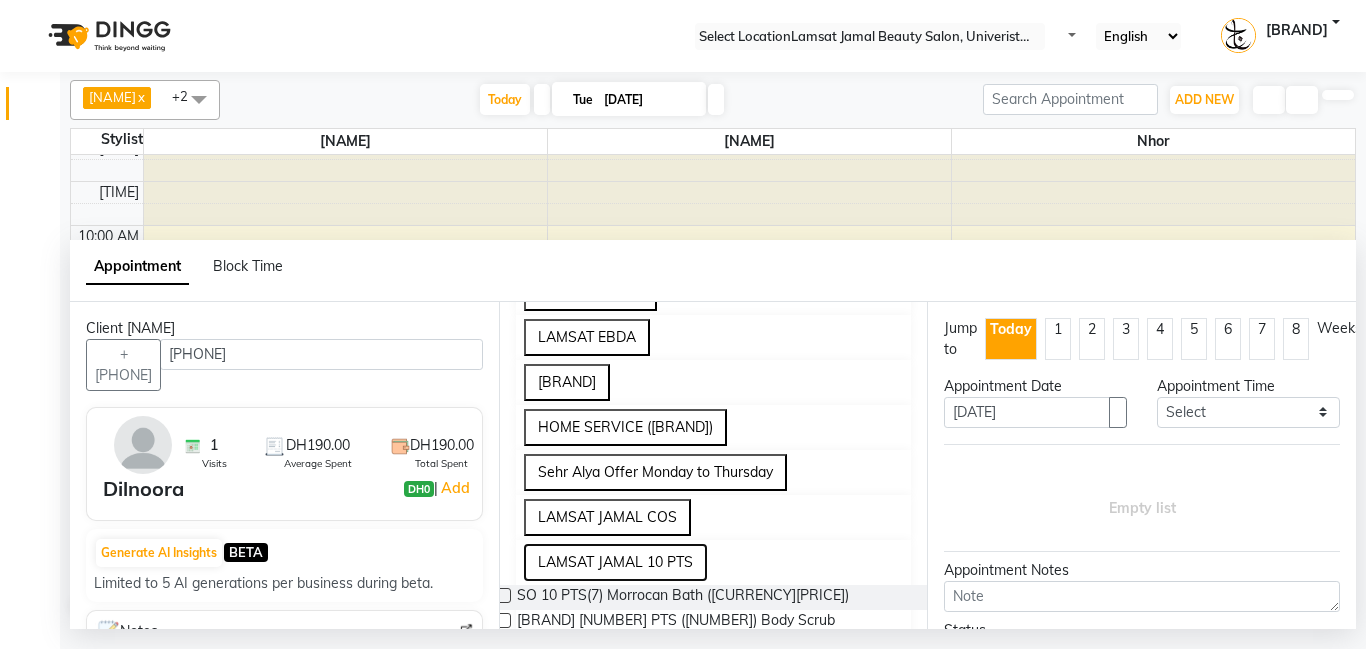 type 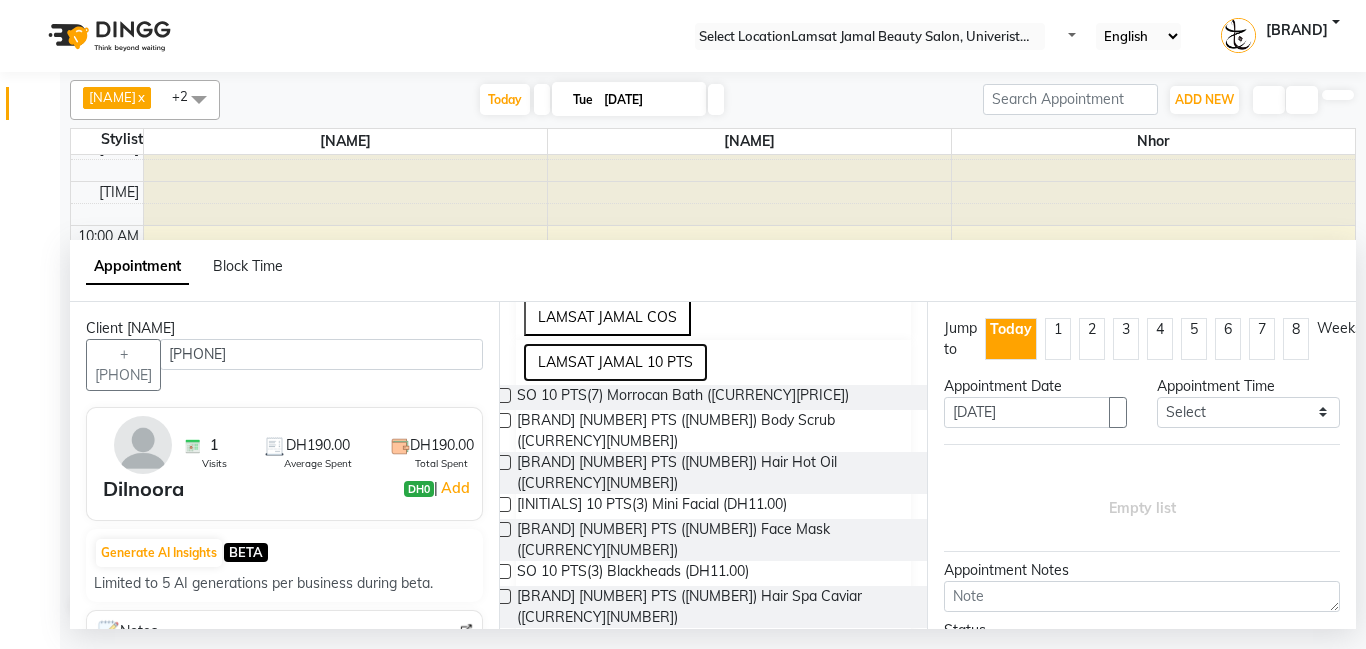 scroll, scrollTop: 440, scrollLeft: 0, axis: vertical 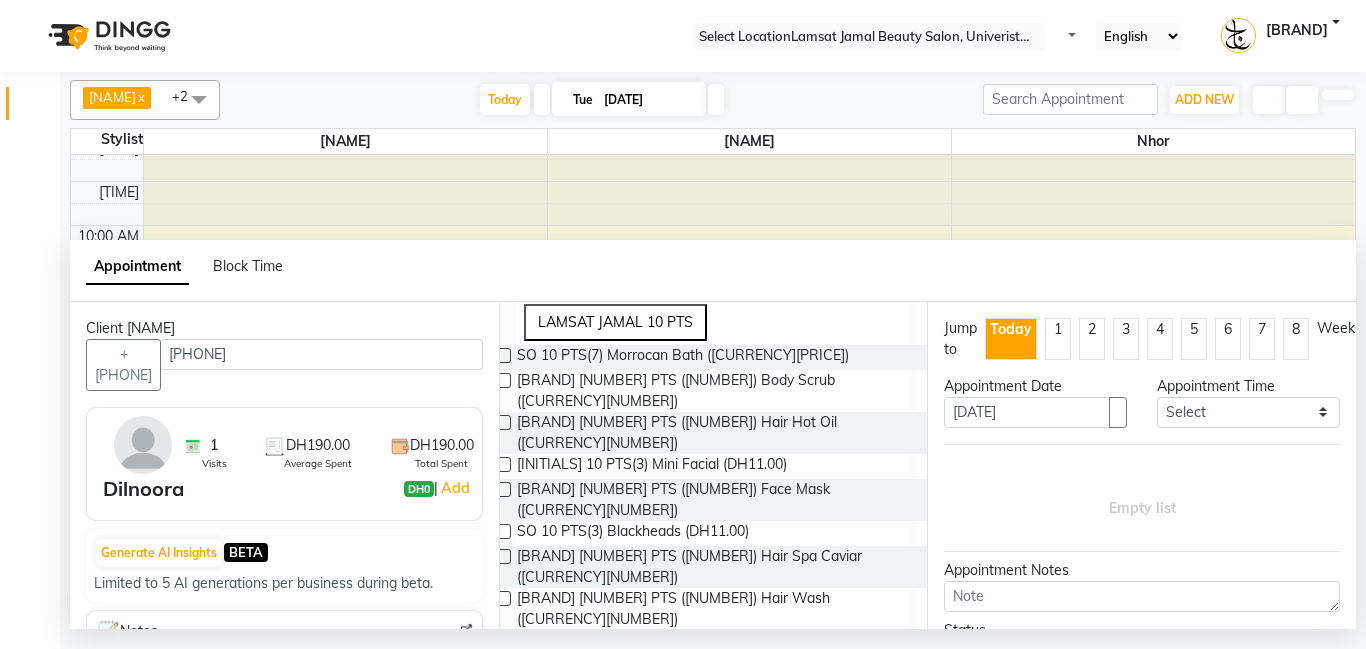click at bounding box center [503, 464] 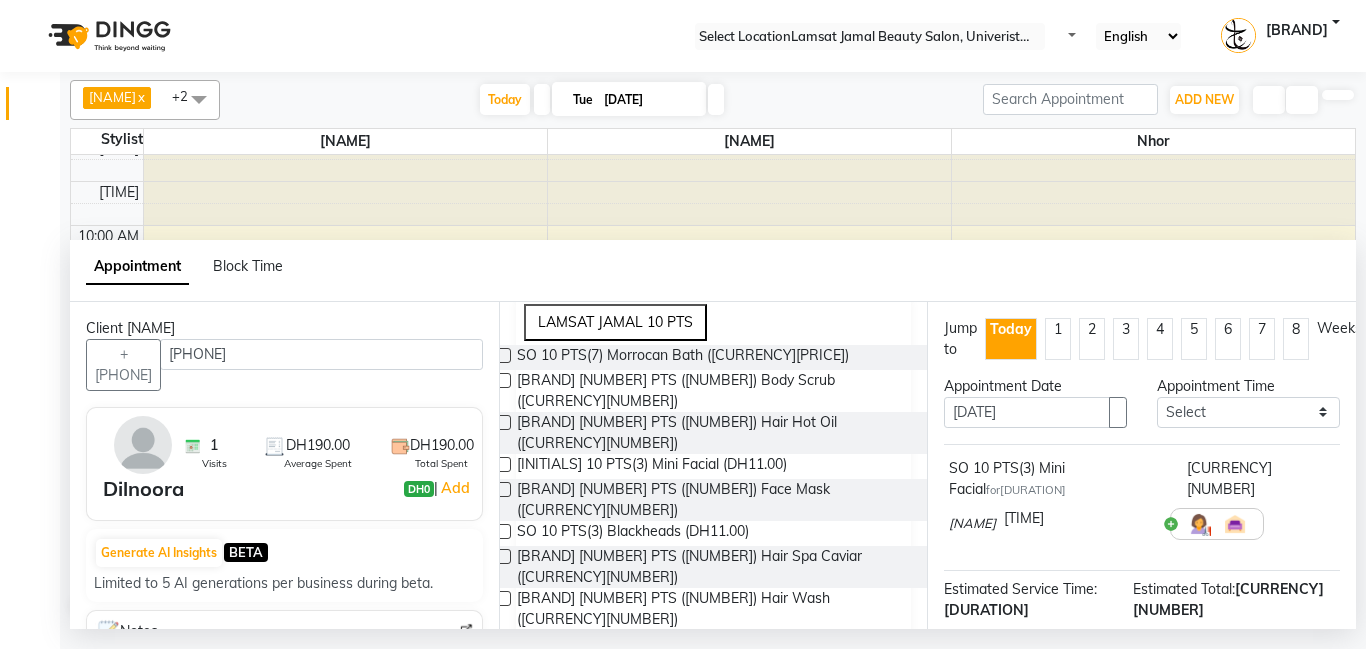 click at bounding box center [503, 489] 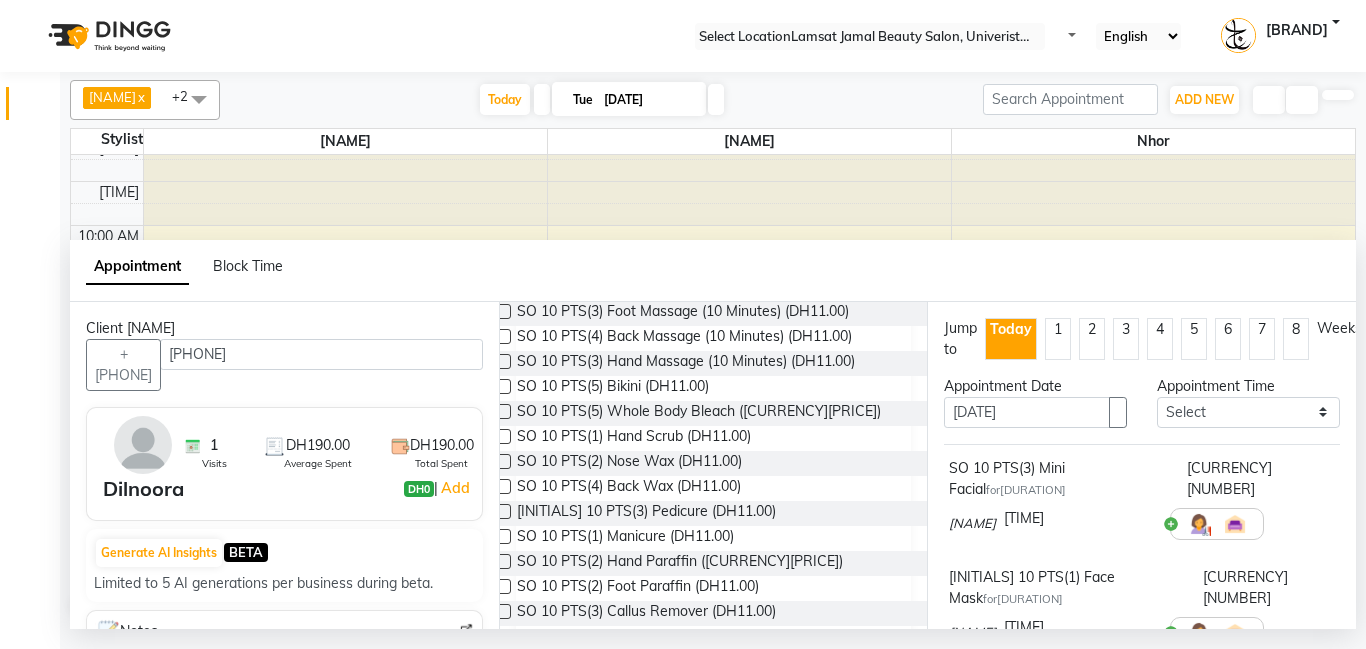 scroll, scrollTop: 1160, scrollLeft: 0, axis: vertical 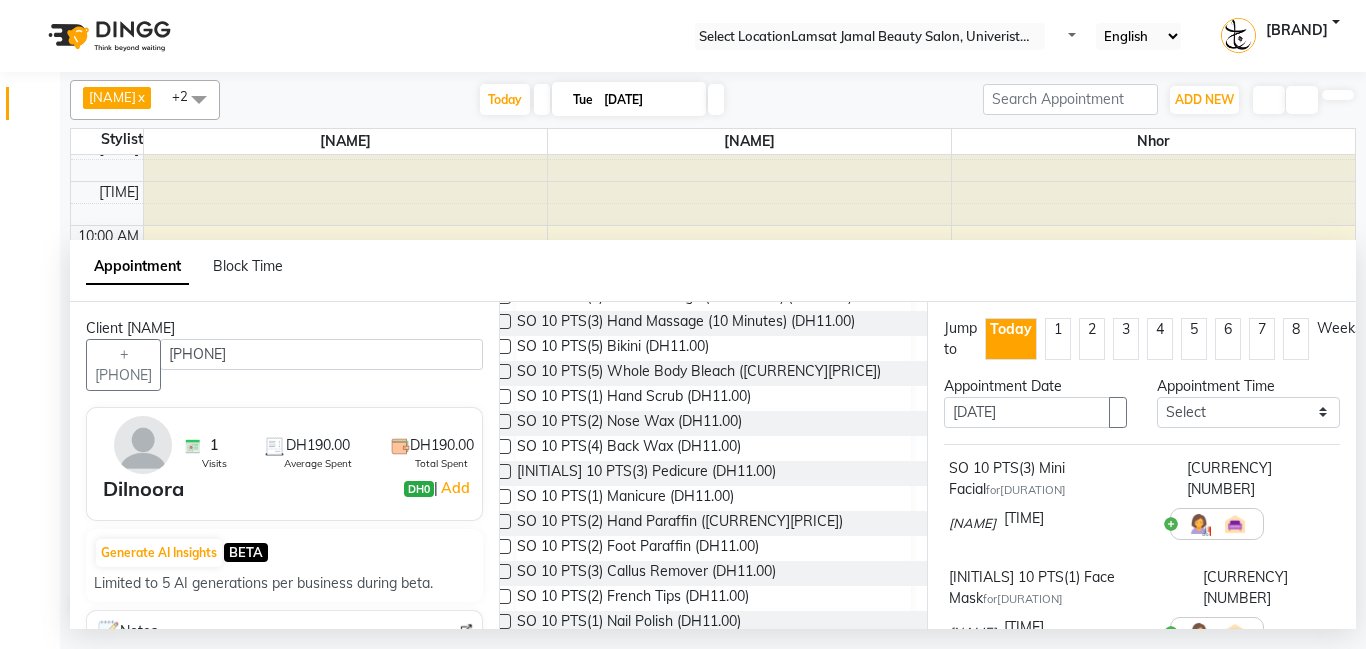 click at bounding box center [503, 471] 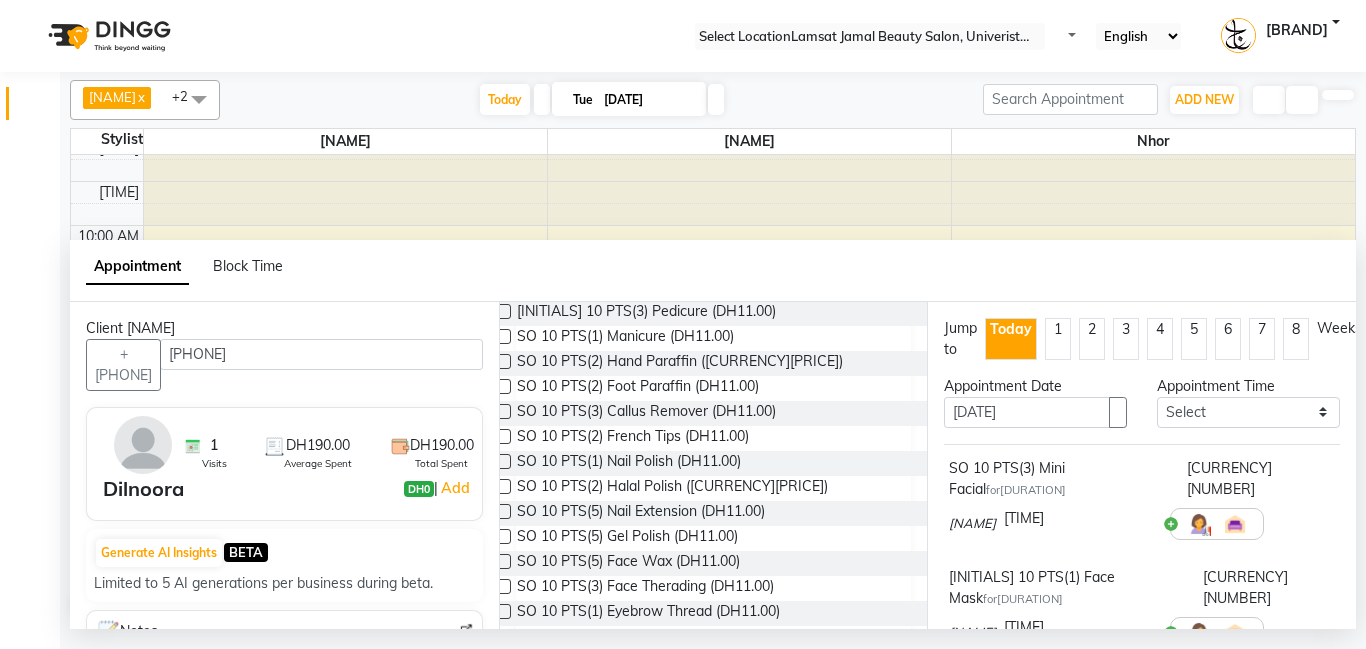scroll, scrollTop: 1360, scrollLeft: 0, axis: vertical 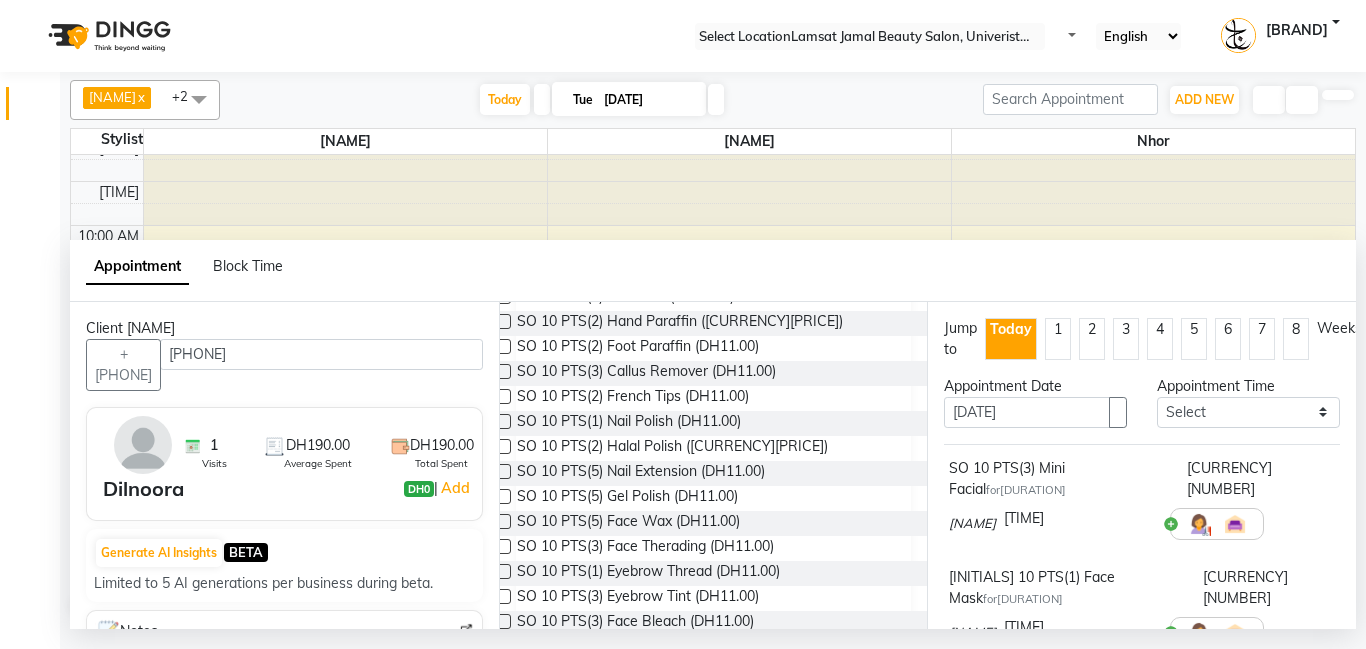 click at bounding box center (503, 571) 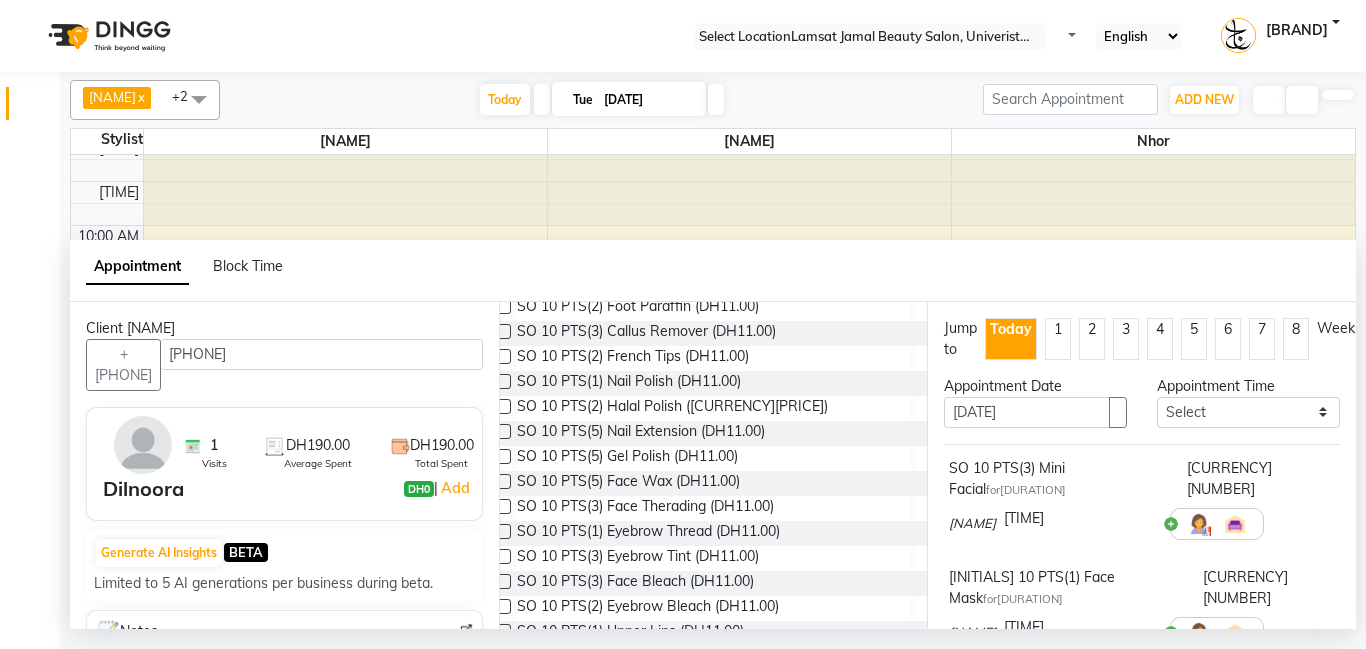 scroll, scrollTop: 1440, scrollLeft: 0, axis: vertical 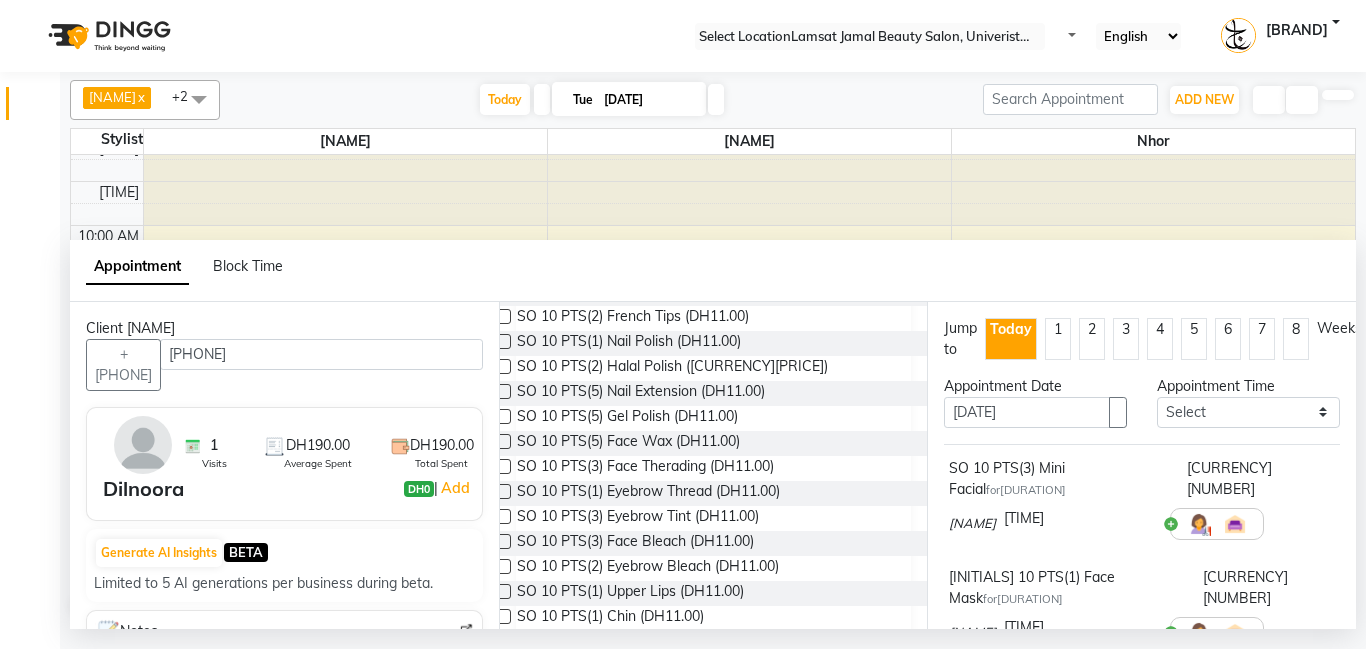 click at bounding box center [503, 591] 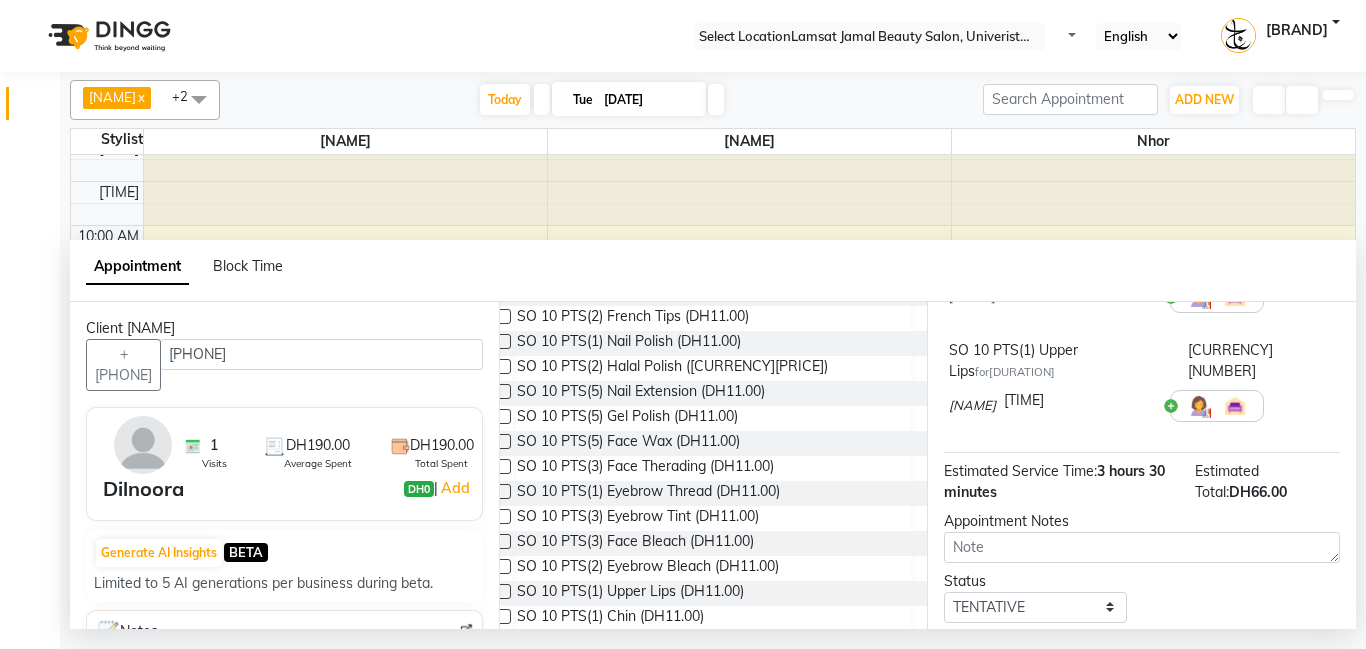 scroll, scrollTop: 675, scrollLeft: 0, axis: vertical 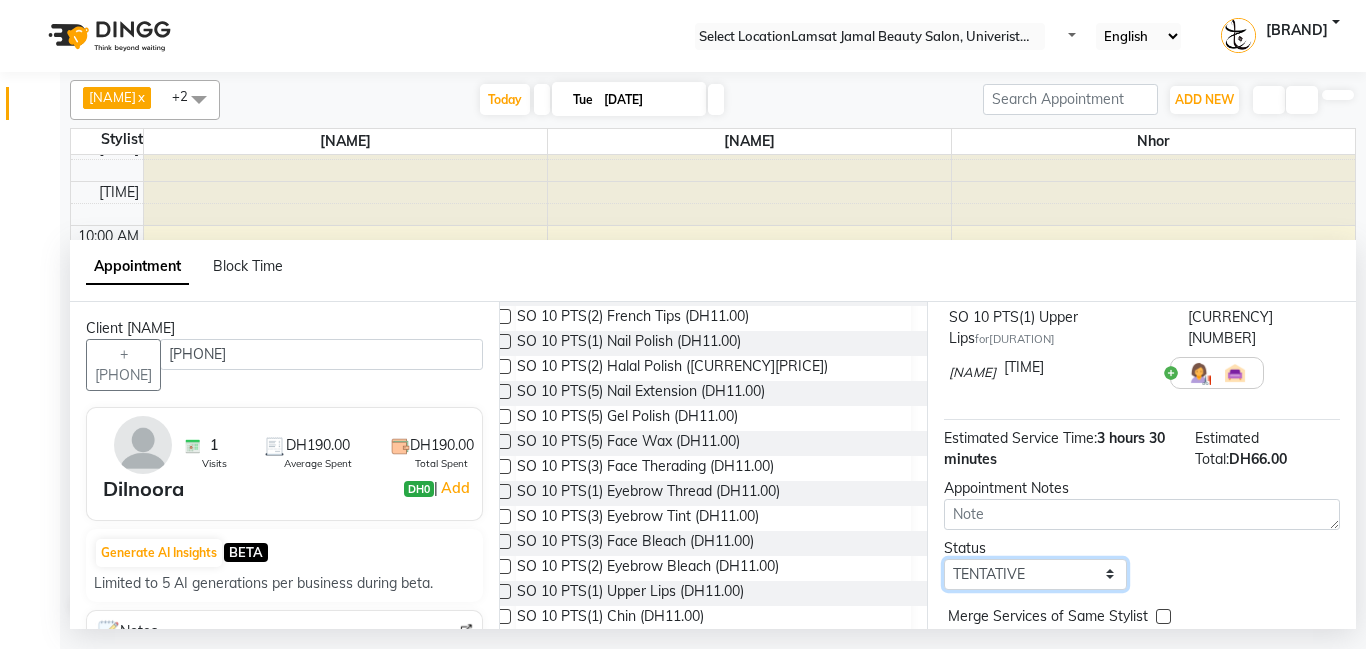 click on "Select TENTATIVE CONFIRM CHECK-IN UPCOMING" at bounding box center [1035, 574] 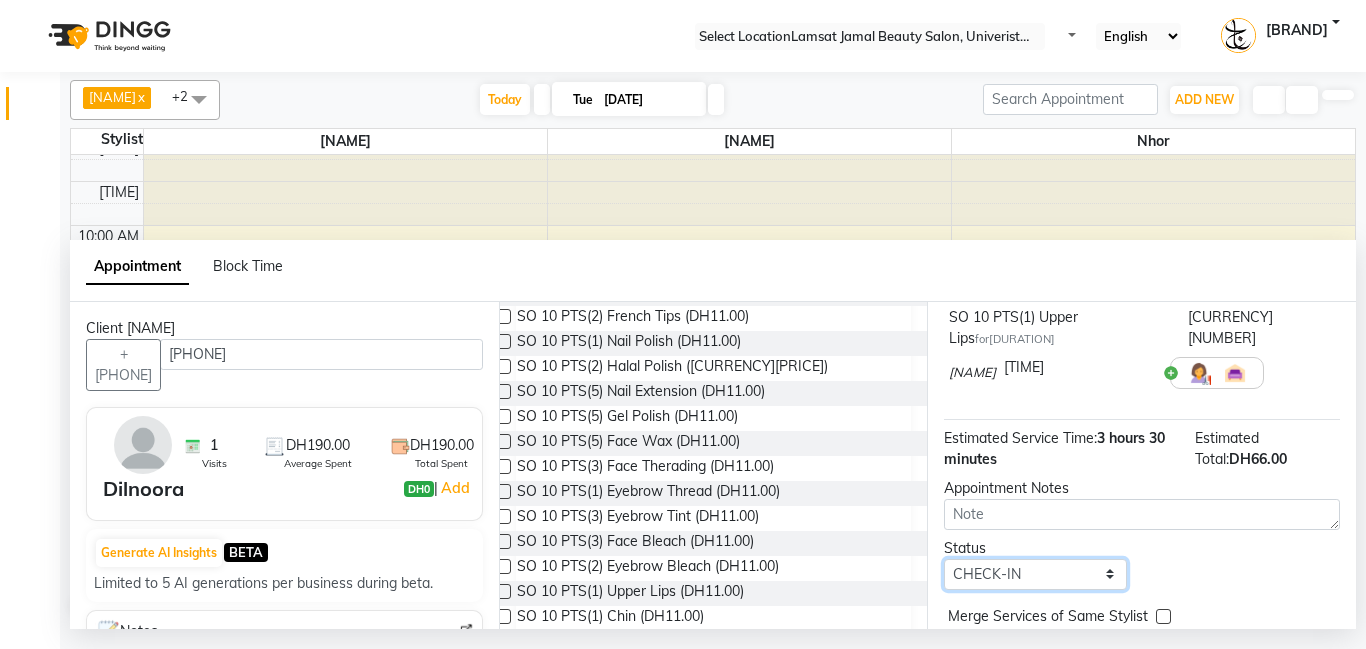 click on "Select TENTATIVE CONFIRM CHECK-IN UPCOMING" at bounding box center (1035, 574) 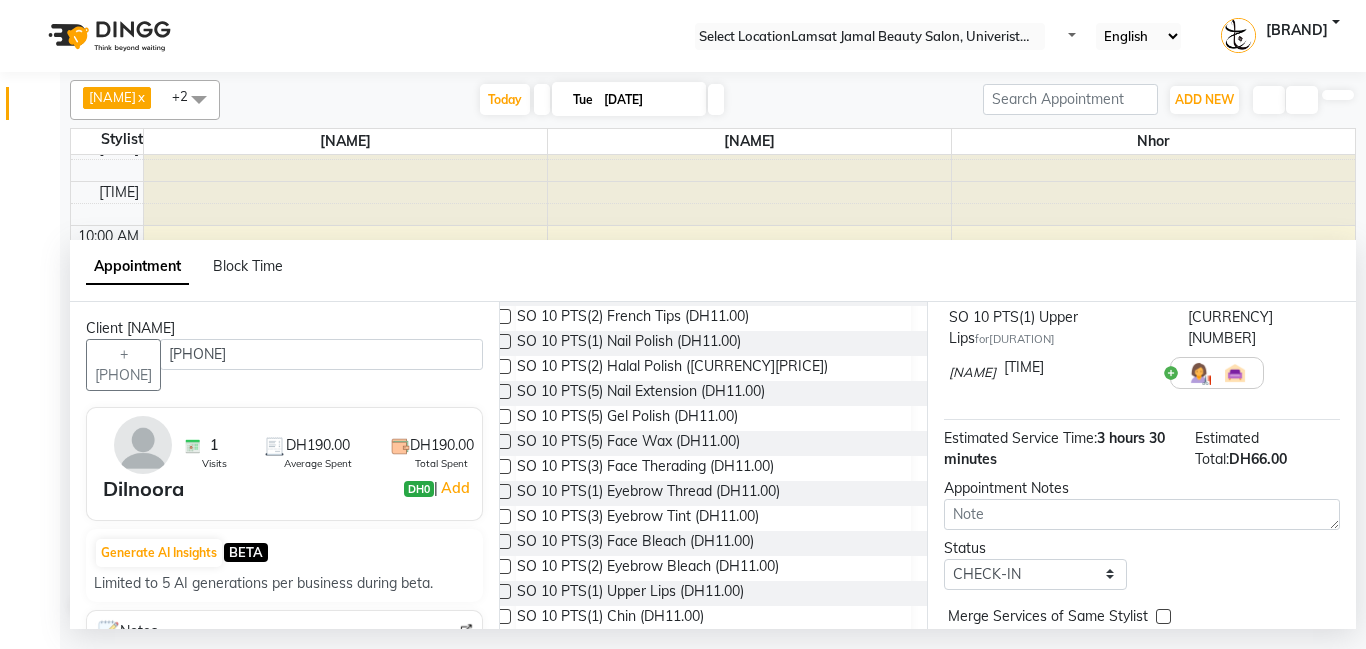 click at bounding box center [1163, 616] 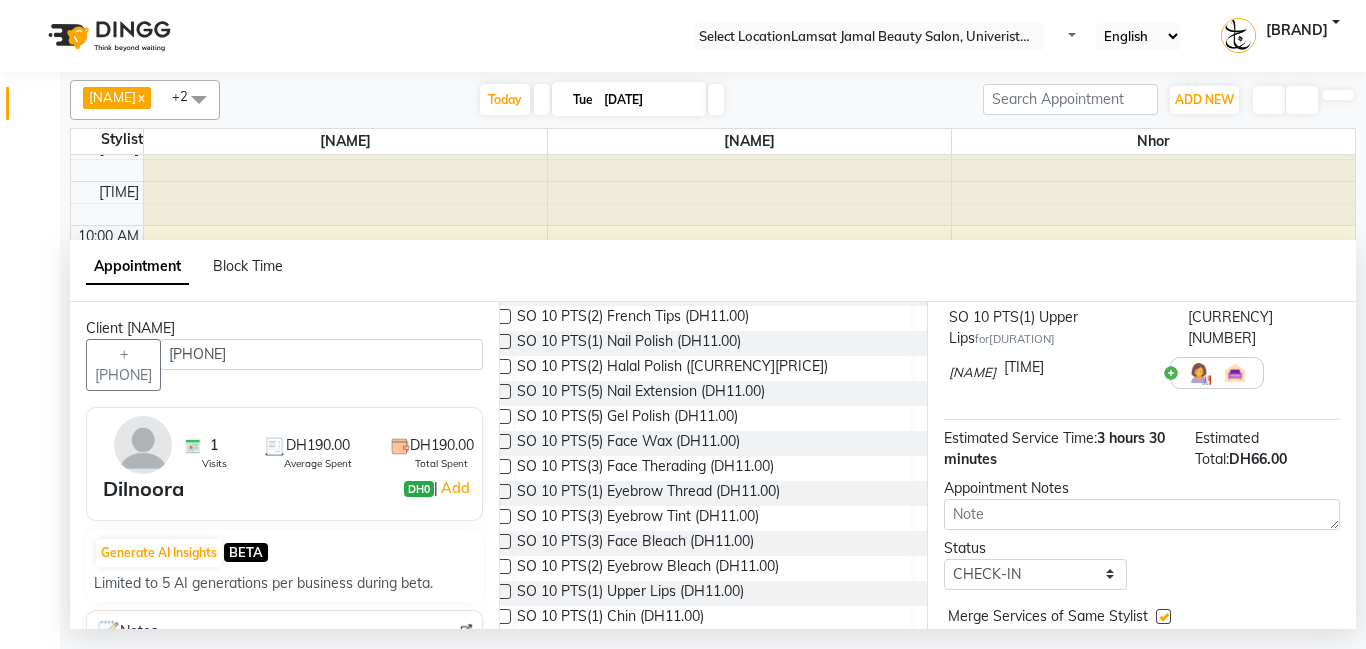 click on "Book" at bounding box center [1142, 682] 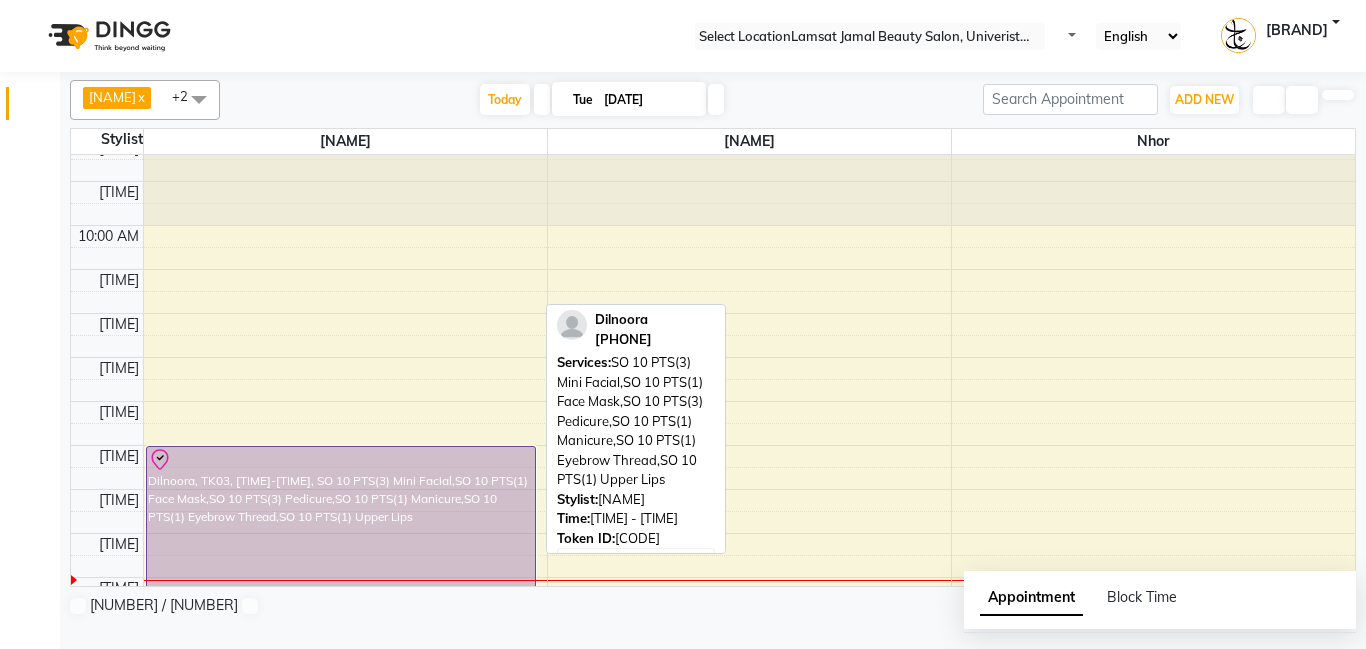 click on "Dilnoora, TK03, [TIME]-[TIME], SO 10 PTS(3) Mini Facial,SO 10 PTS(1) Face Mask,SO 10 PTS(3) Pedicure,SO 10 PTS(1) Manicure,SO 10 PTS(1) Eyebrow Thread,SO 10 PTS(1) Upper Lips" at bounding box center [341, 599] 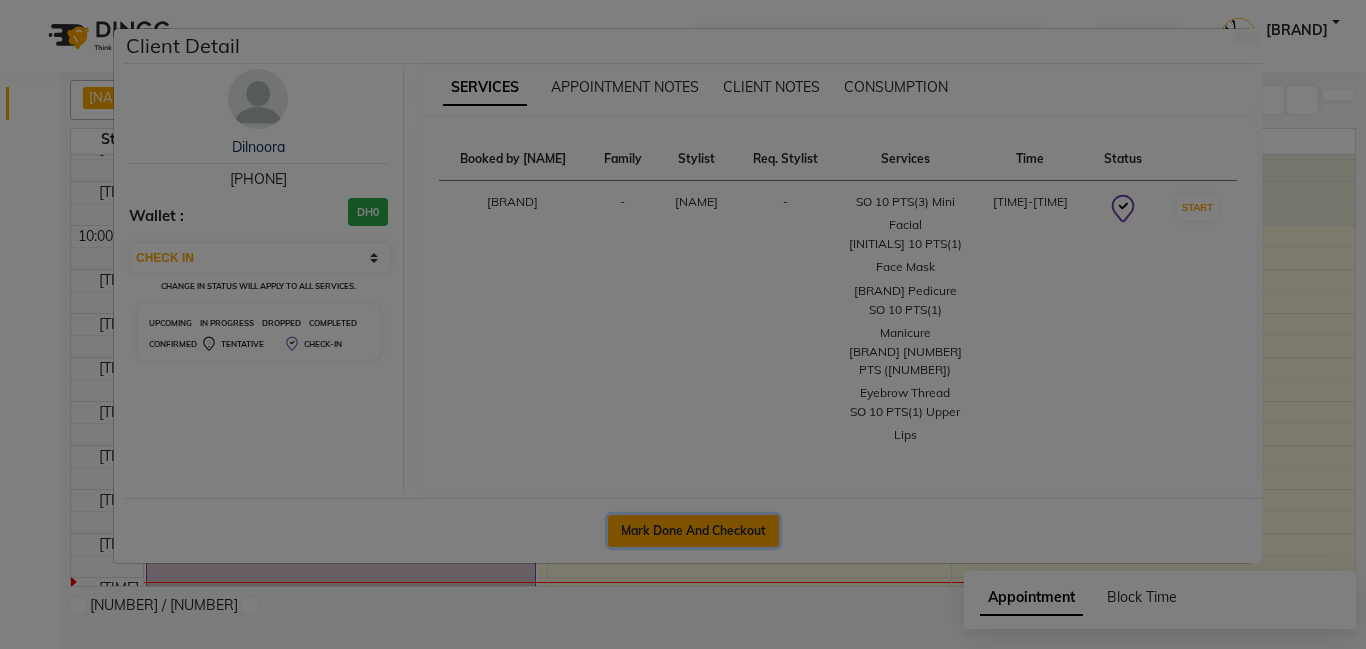 click on "Mark Done And Checkout" at bounding box center [693, 531] 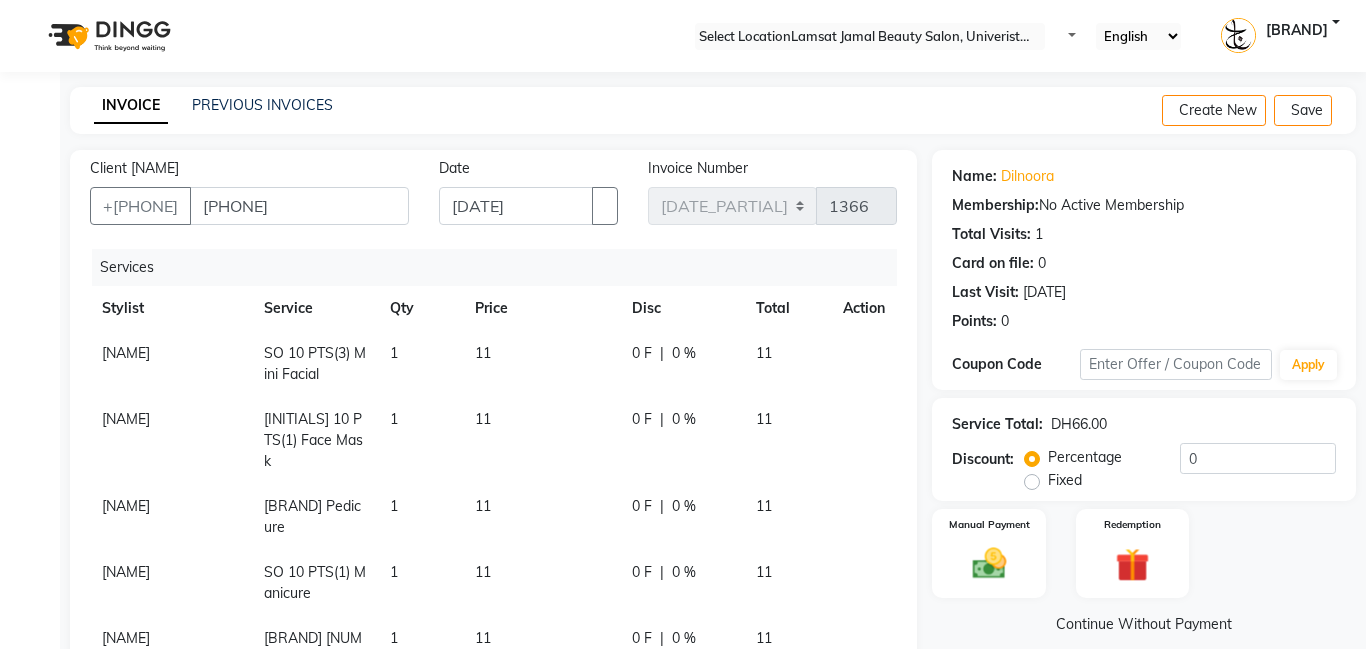click on "1" at bounding box center (126, 353) 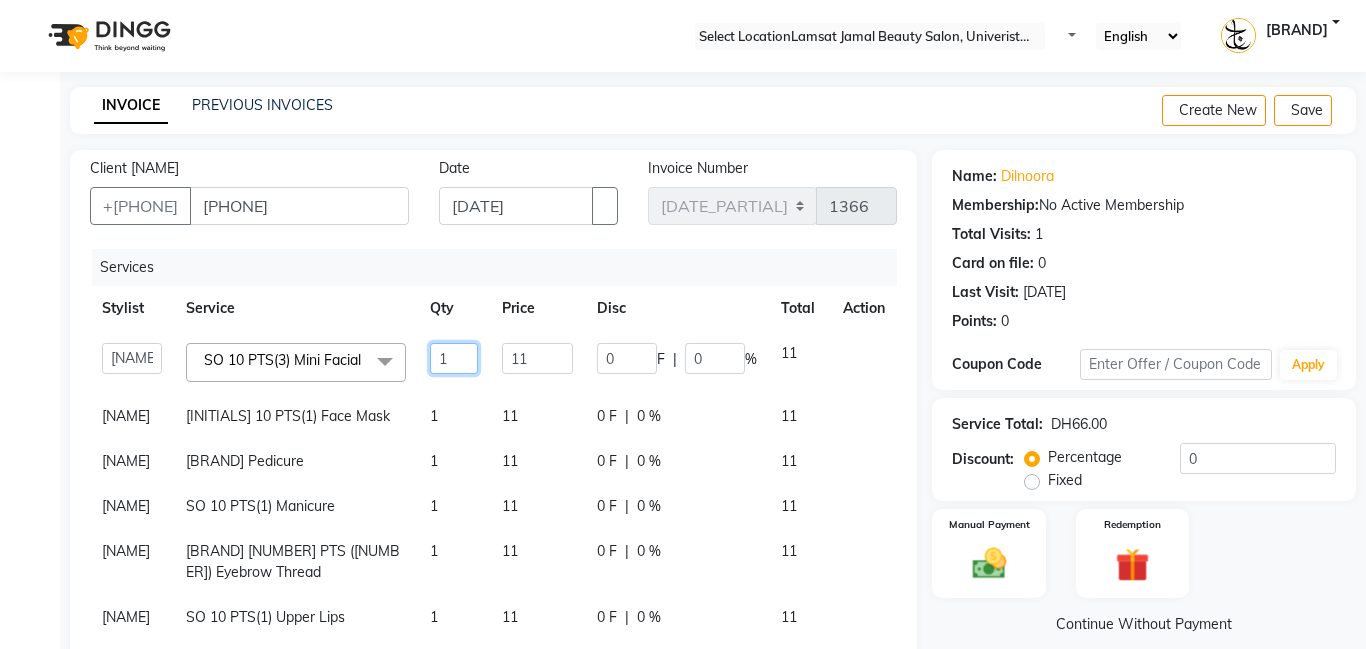 click on "1" at bounding box center [454, 358] 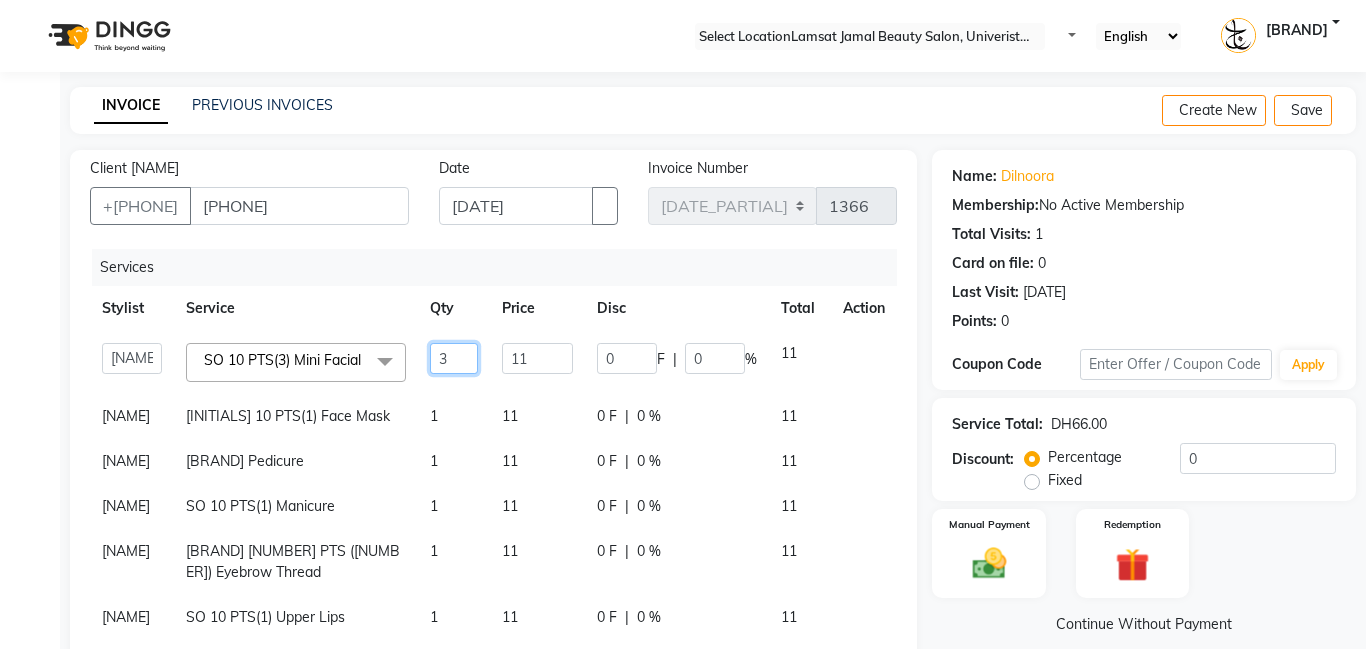 scroll, scrollTop: 13, scrollLeft: 0, axis: vertical 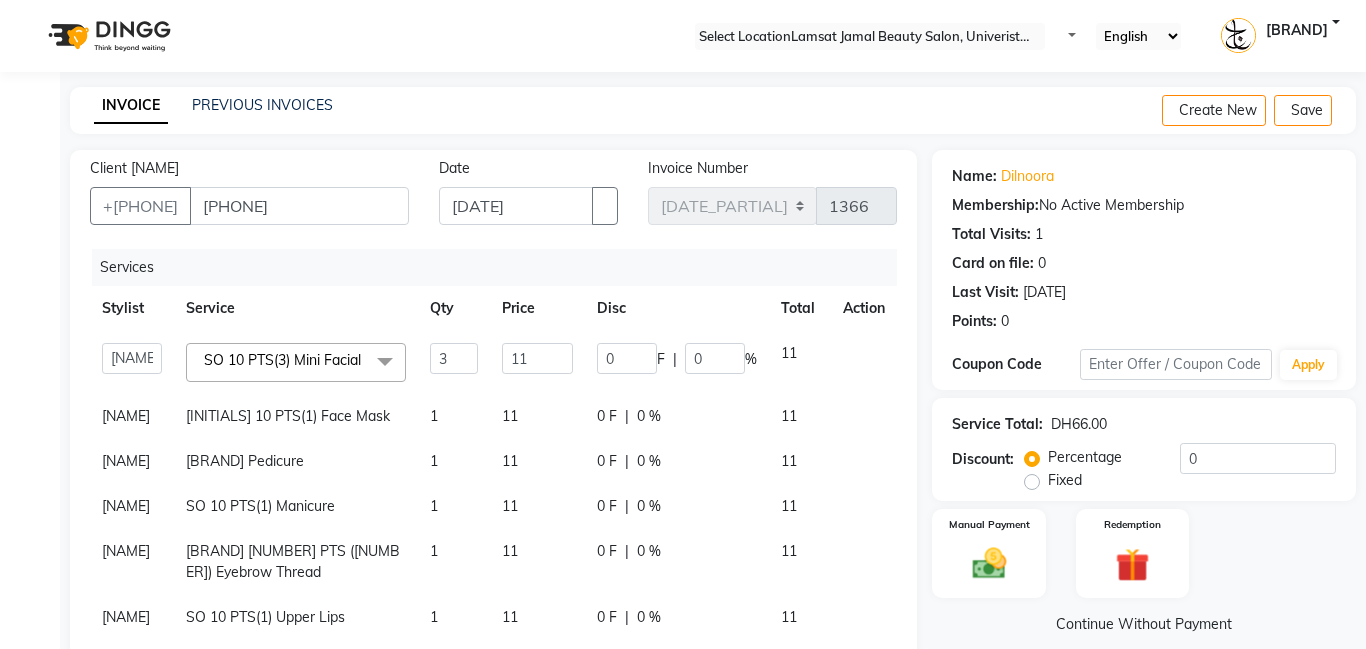 click on "1" at bounding box center [454, 362] 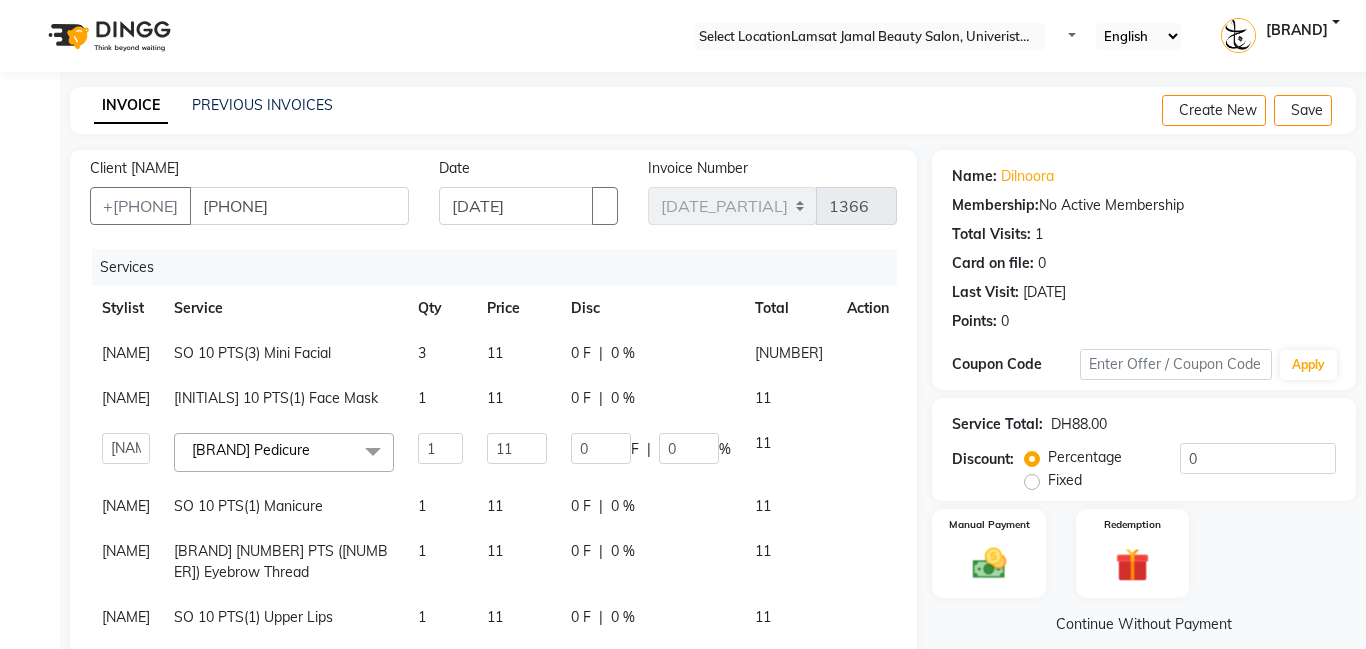 scroll, scrollTop: 0, scrollLeft: 0, axis: both 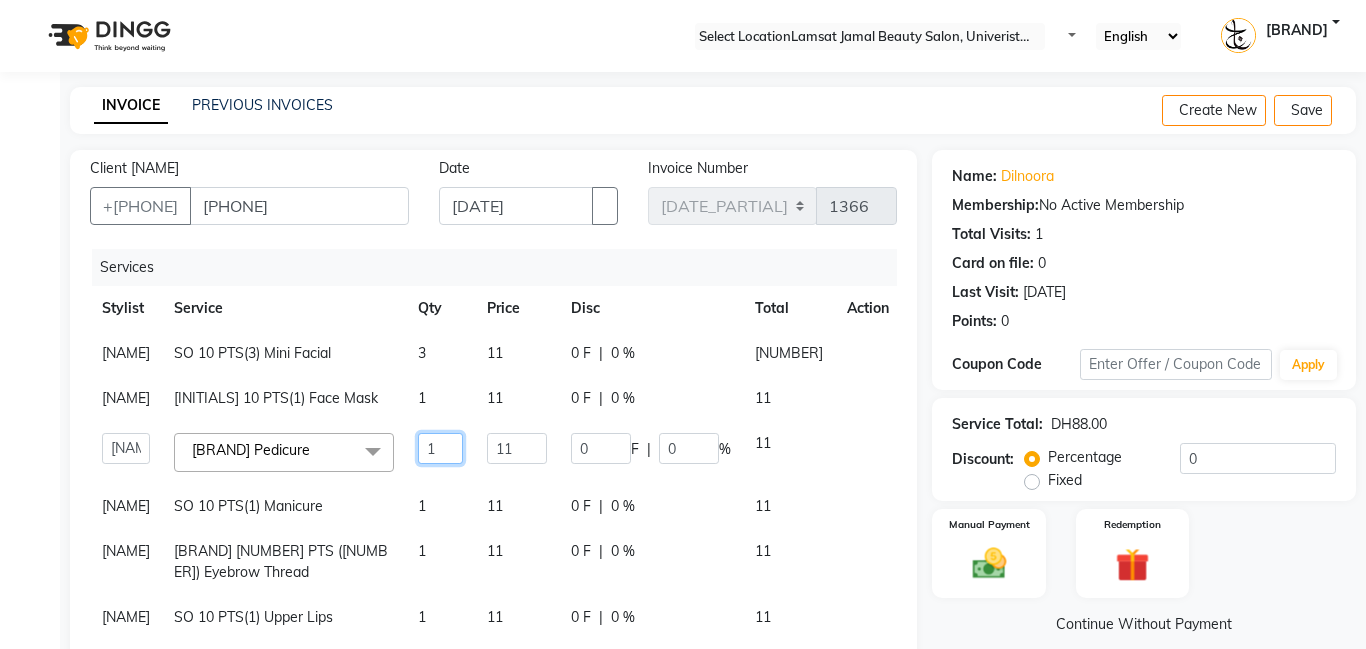 click on "1" at bounding box center (440, 448) 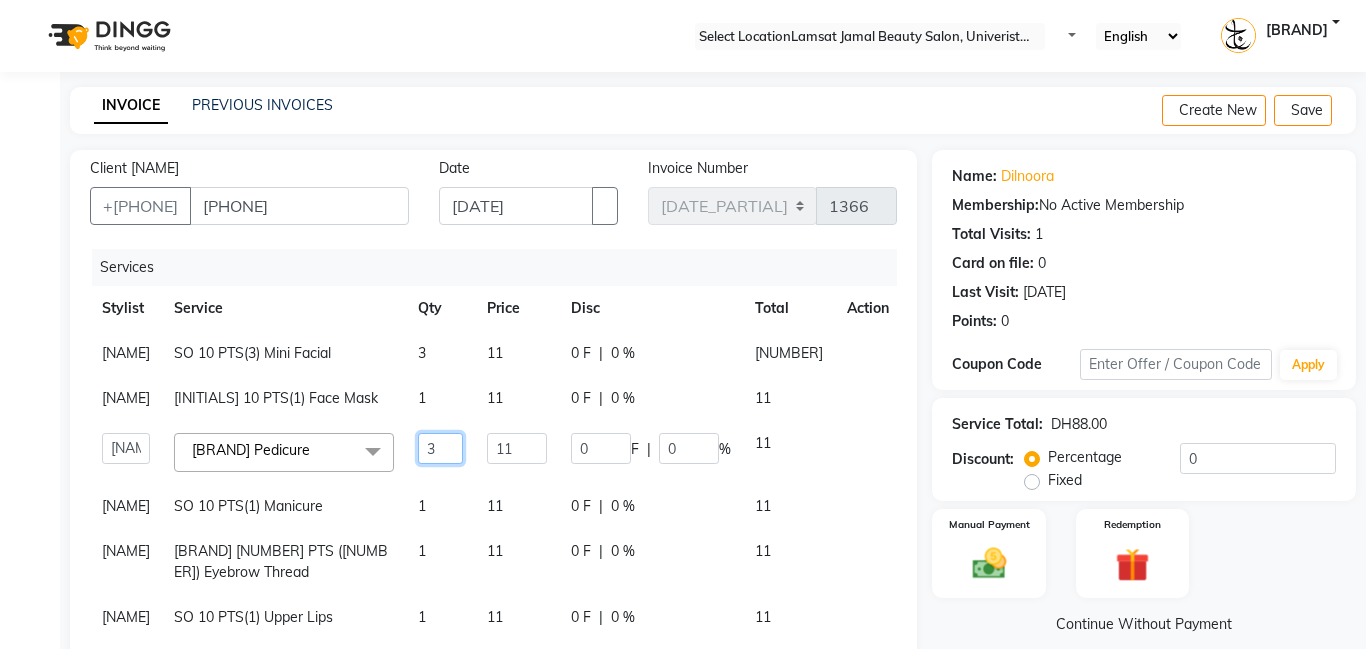 scroll, scrollTop: 4, scrollLeft: 0, axis: vertical 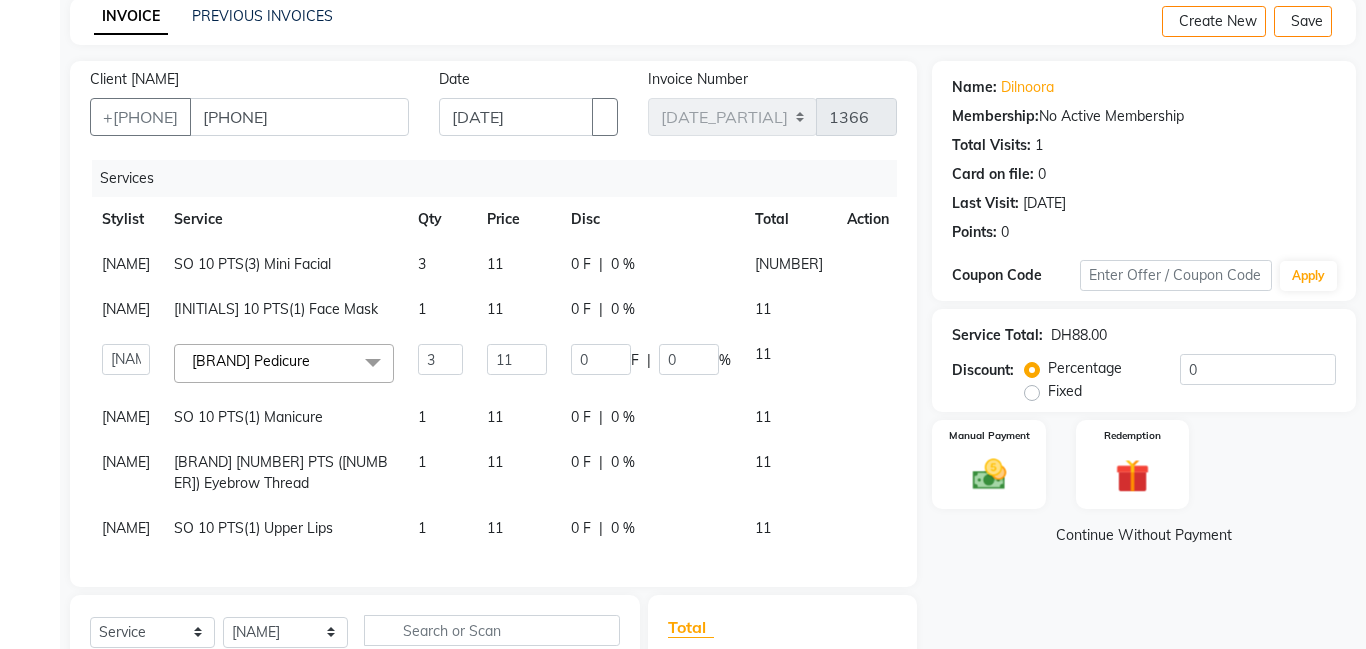 click on "Michelle SO 10 PTS(1) Manicure 1 11 0 F | 0 % 11" at bounding box center (495, 417) 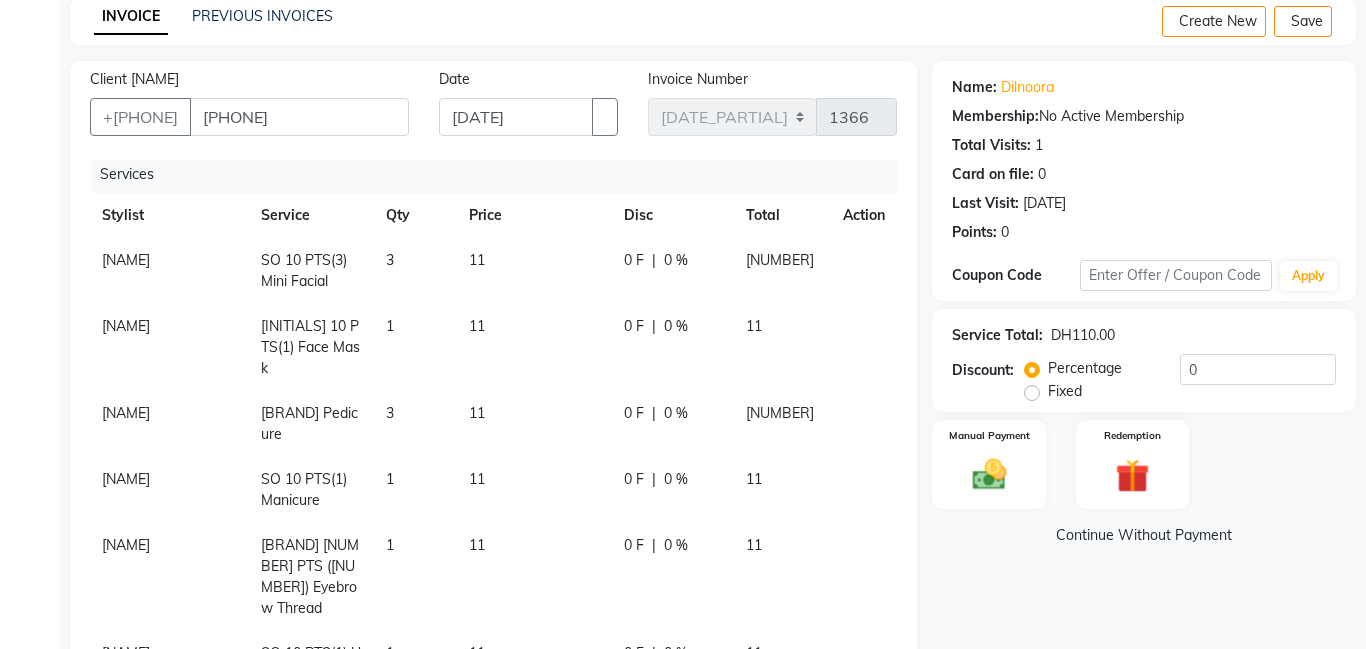 scroll, scrollTop: 0, scrollLeft: 0, axis: both 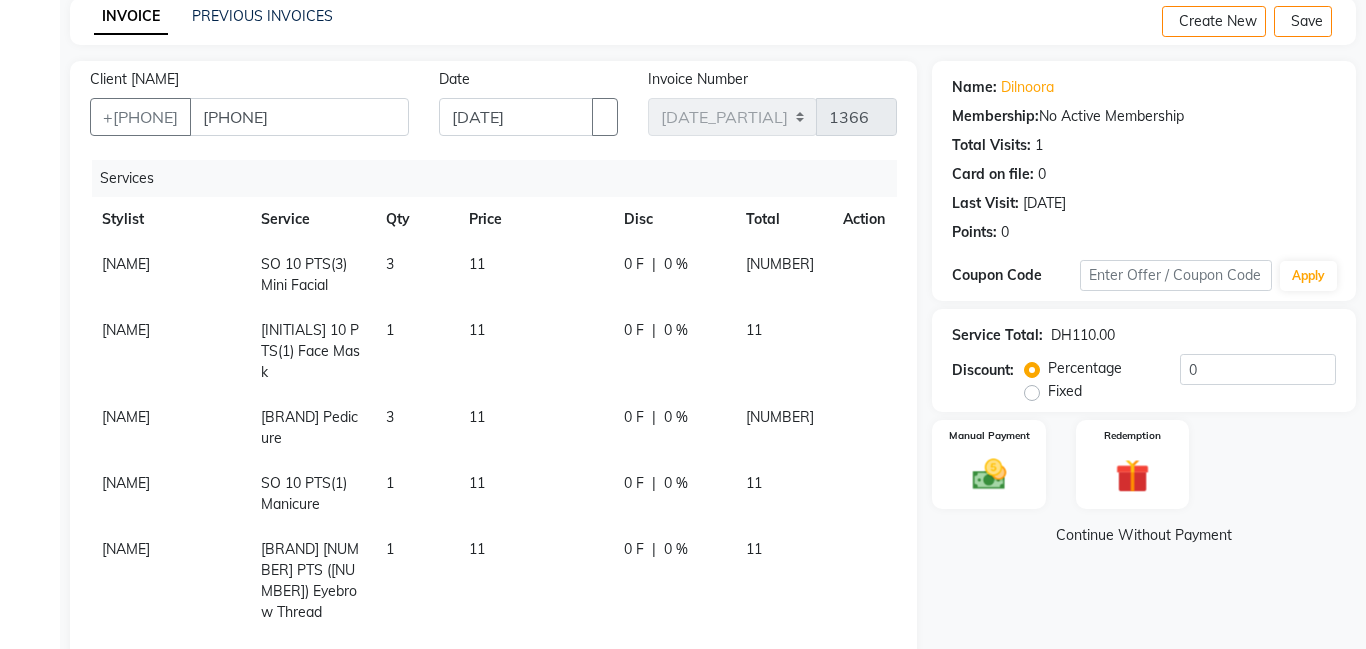 click on "[NAME]" at bounding box center [126, 264] 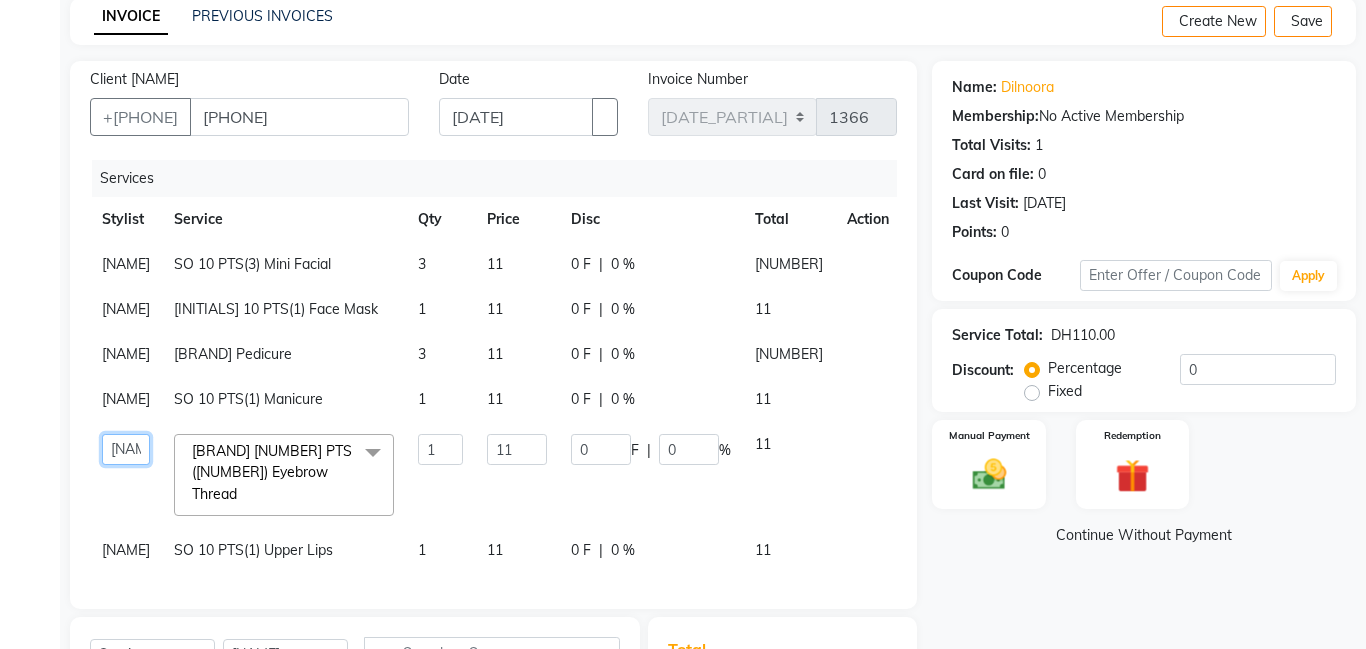 click on "[FIRST] [FIRST] [FIRST] [FIRST] [FIRST] [FIRST] [BRAND] [BRAND] [FIRST] [FIRST] [FIRST] [FIRST] [FIRST] [FIRST] [FIRST] [FIRST] [FIRST] [FIRST] [FIRST] [FIRST]" at bounding box center (126, 449) 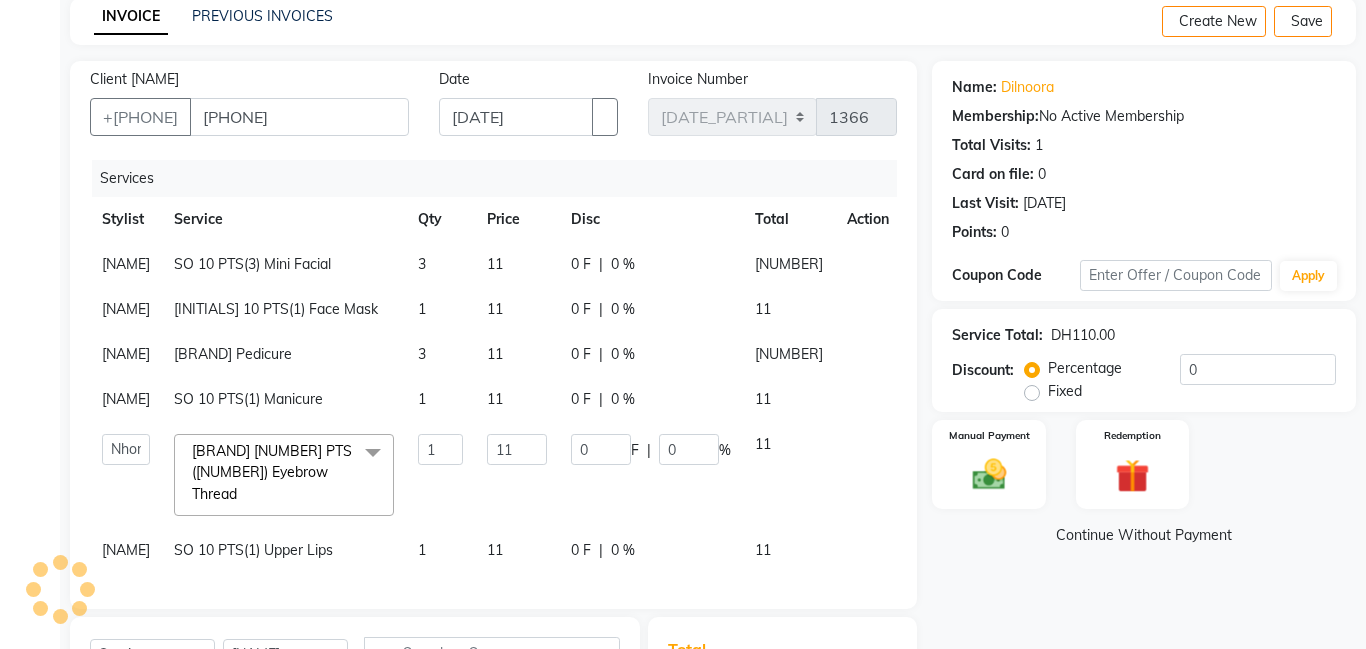 scroll, scrollTop: 13, scrollLeft: 0, axis: vertical 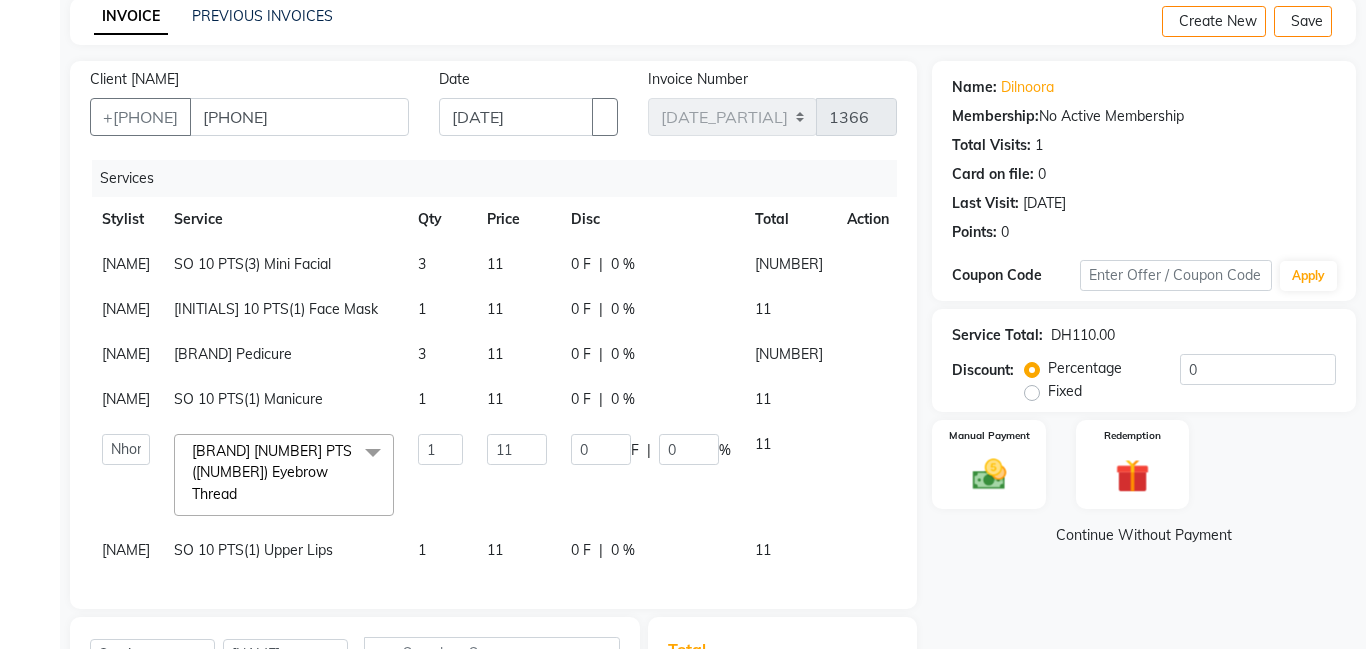 click on "[NAME]" at bounding box center (126, 264) 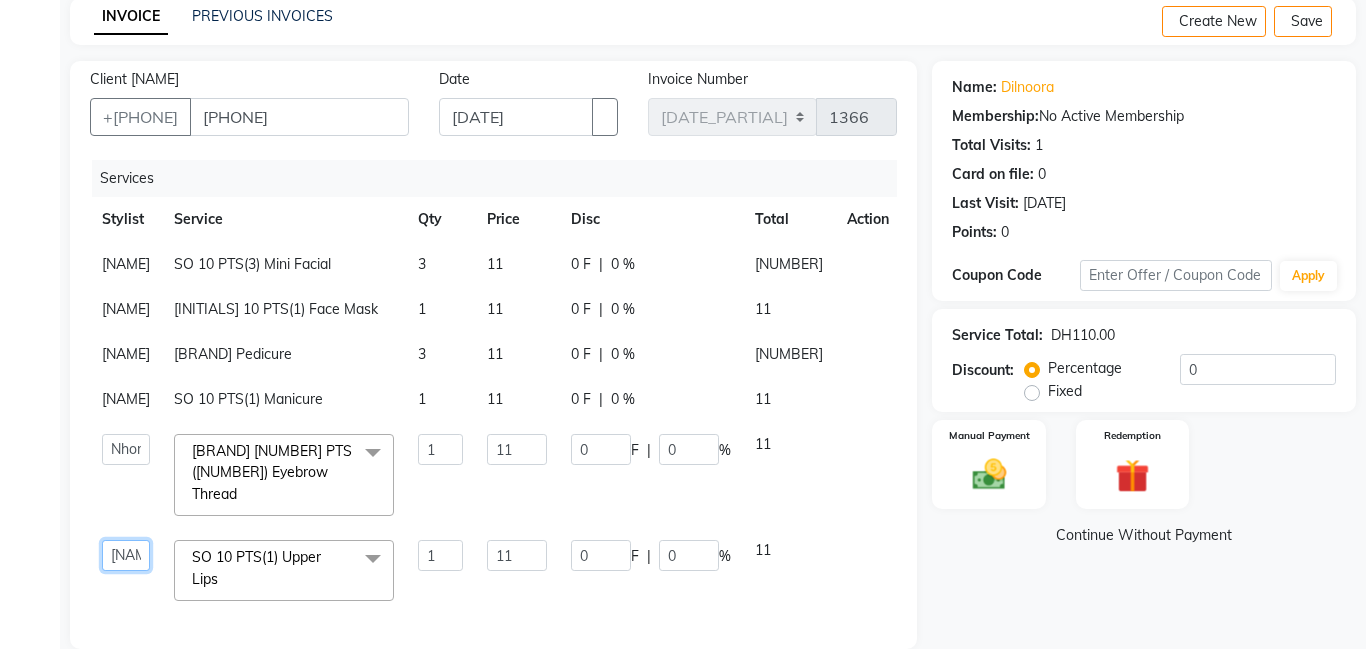 click on "[FIRST] [FIRST] [FIRST] [FIRST] [FIRST] [FIRST] [BRAND] [BRAND] [FIRST] [FIRST] [FIRST] [FIRST] [FIRST] [FIRST] [FIRST] [FIRST] [FIRST] [FIRST] [FIRST] [FIRST]" at bounding box center [126, 449] 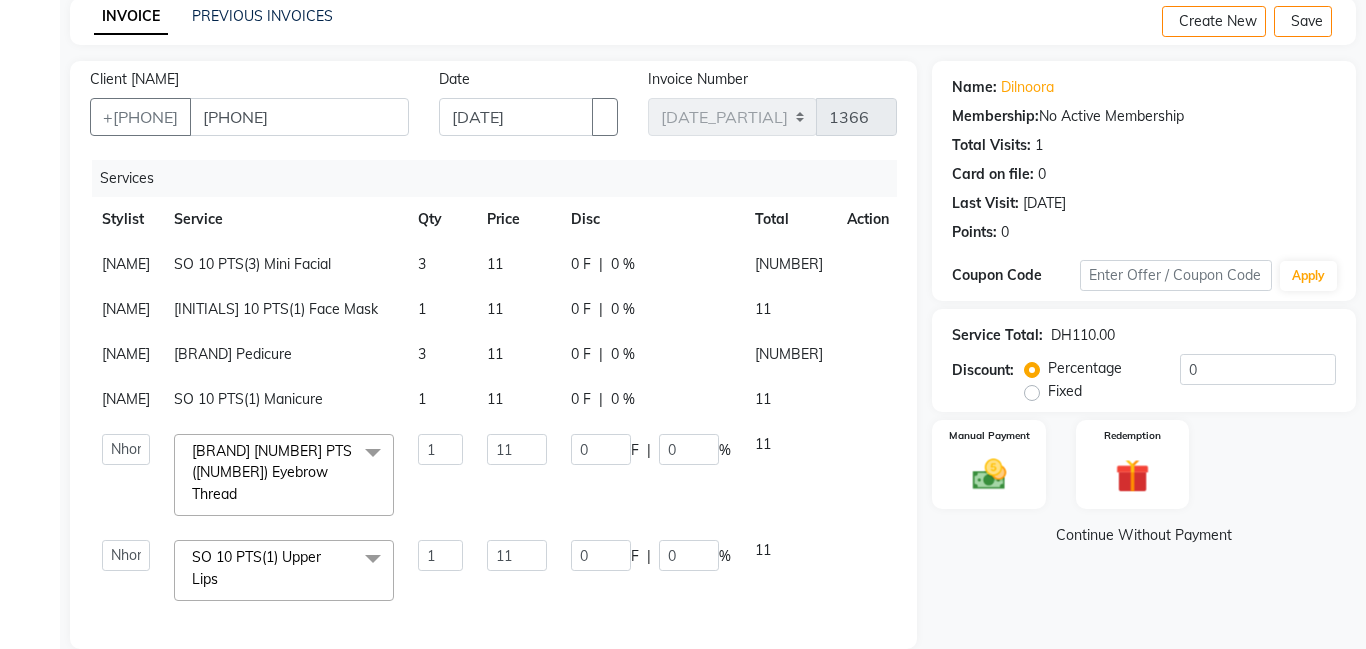 click at bounding box center [150, 254] 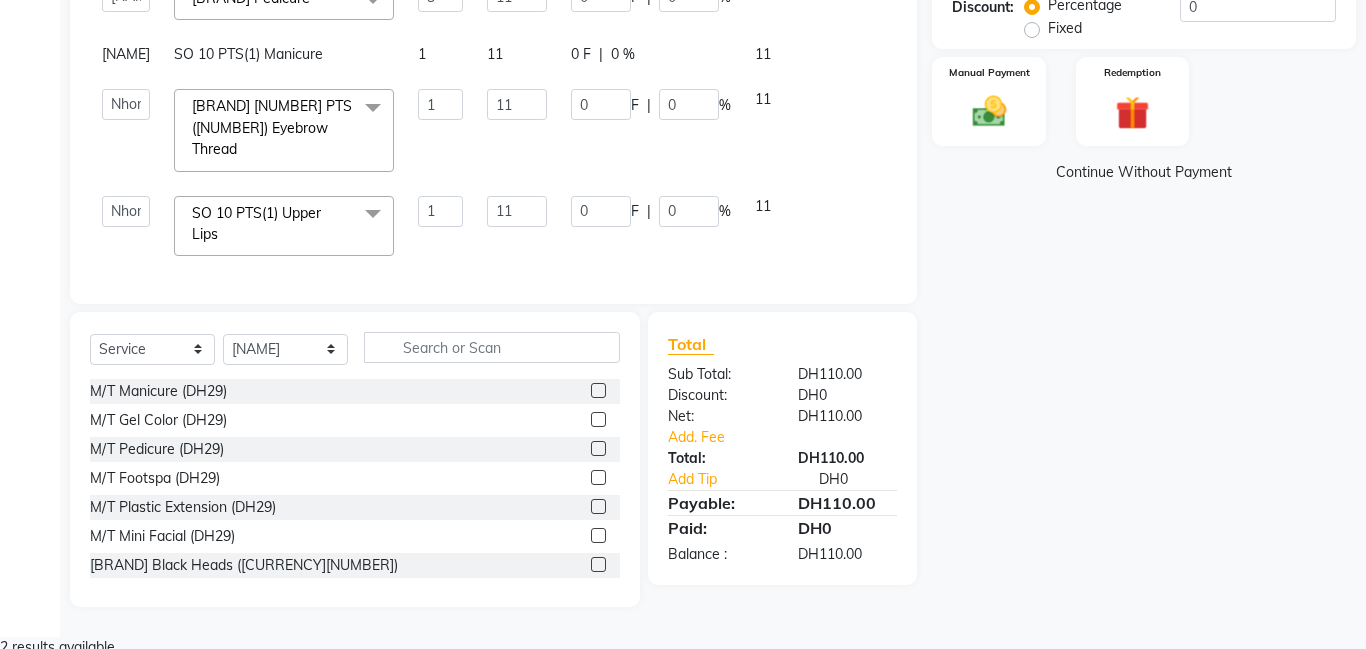 scroll, scrollTop: 384, scrollLeft: 0, axis: vertical 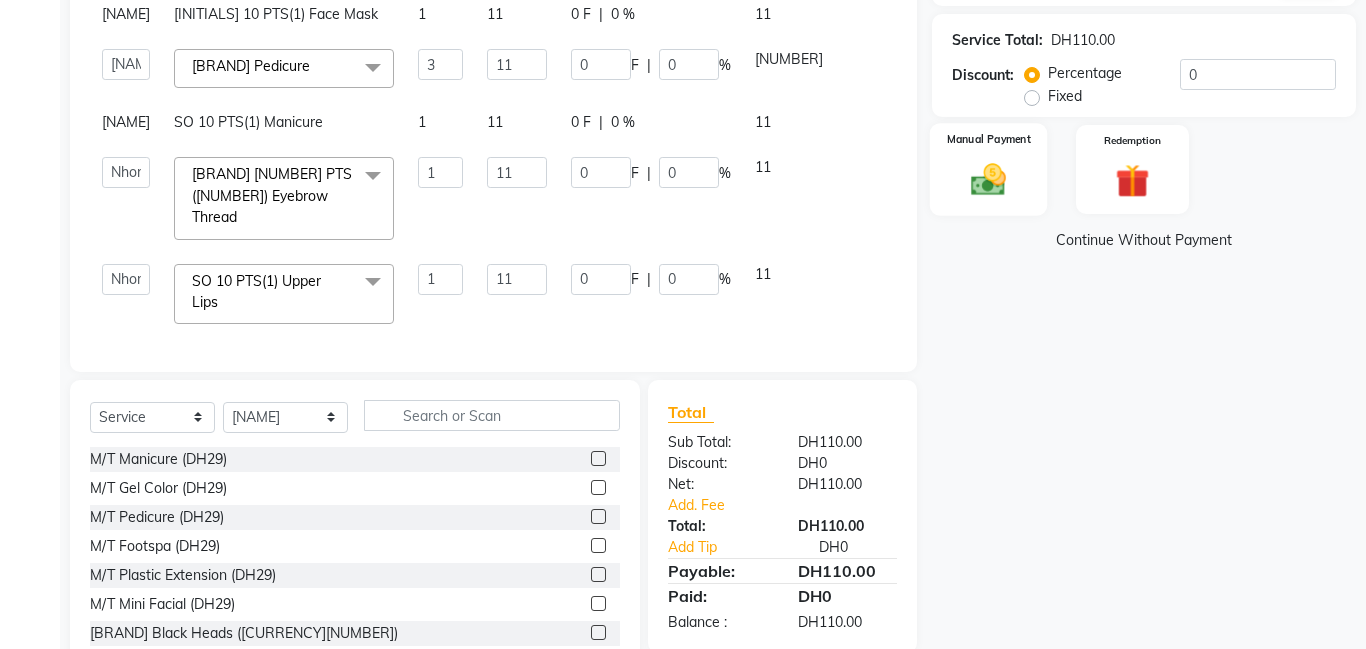 click at bounding box center [988, 179] 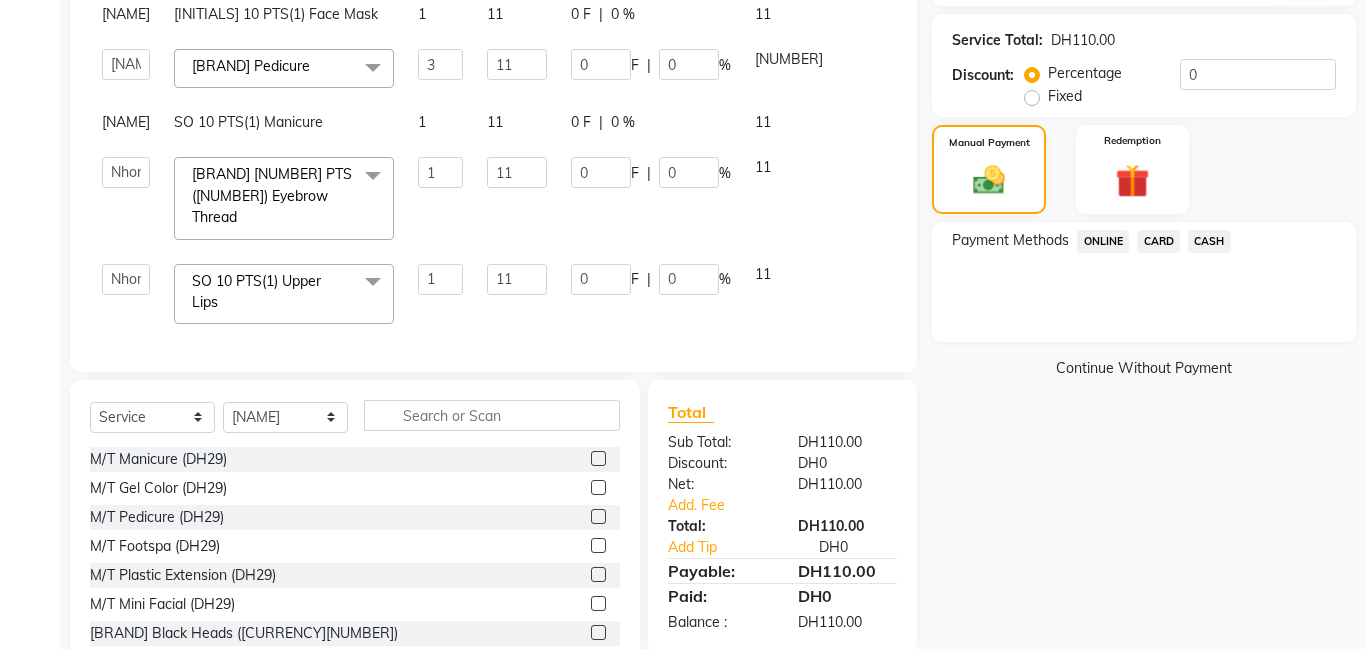 click on "CASH" at bounding box center (1103, 241) 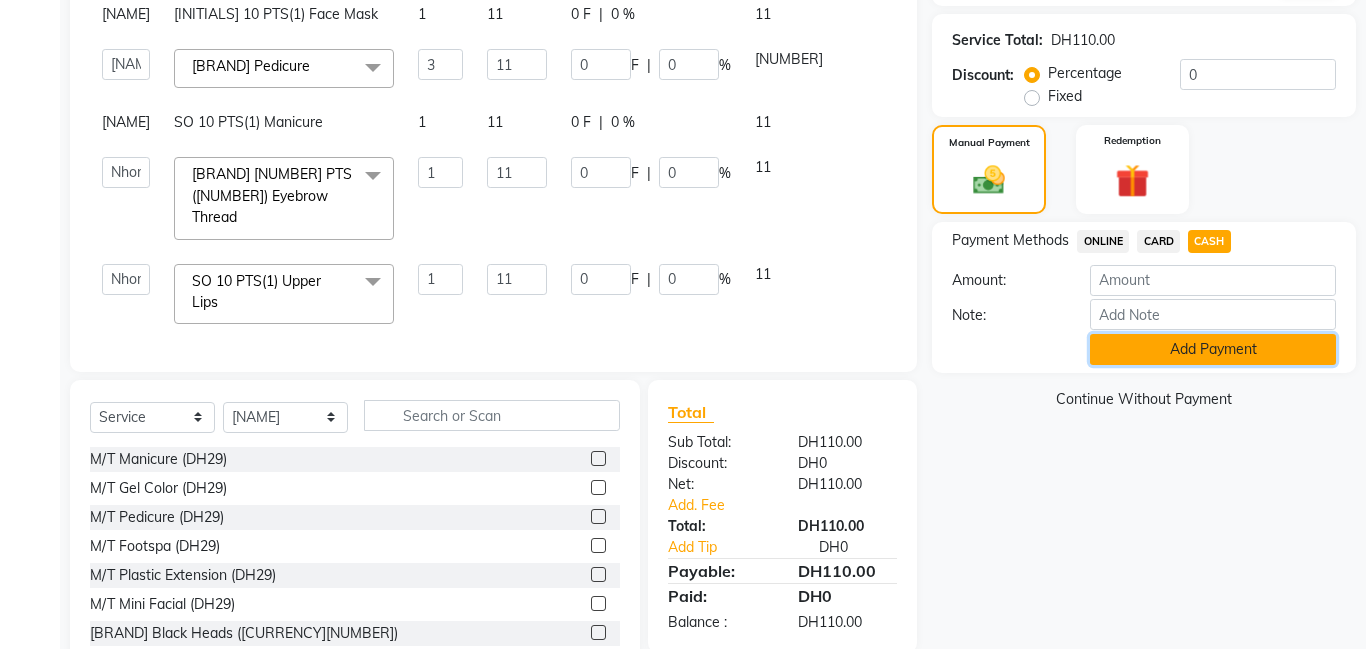 click on "Add Payment" at bounding box center (1213, 349) 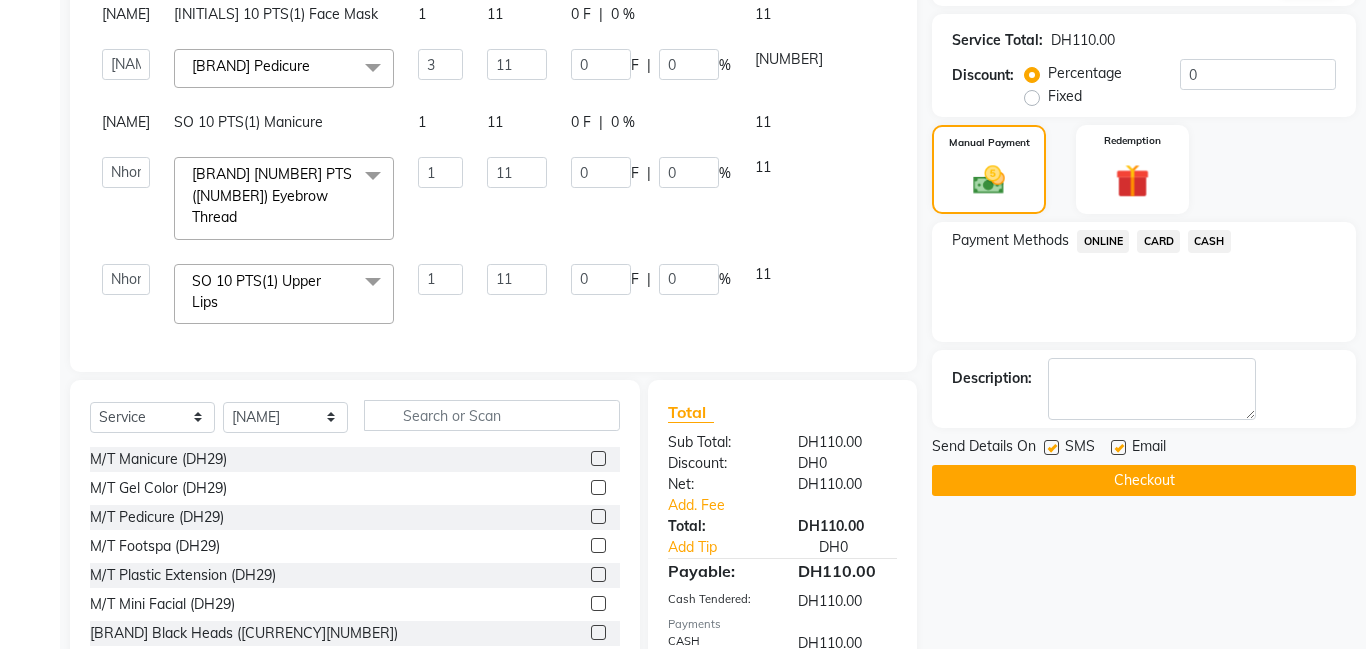 click on "Fixed" at bounding box center (1056, 96) 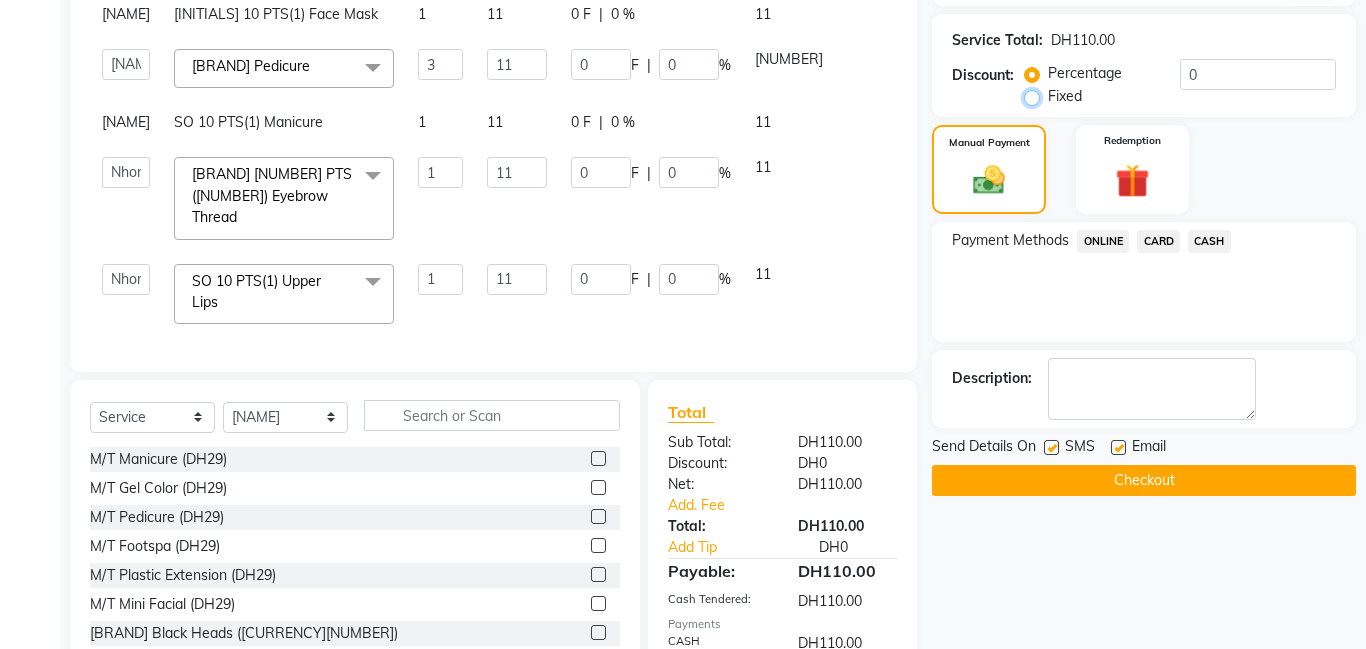 click on "Fixed" at bounding box center (1036, 96) 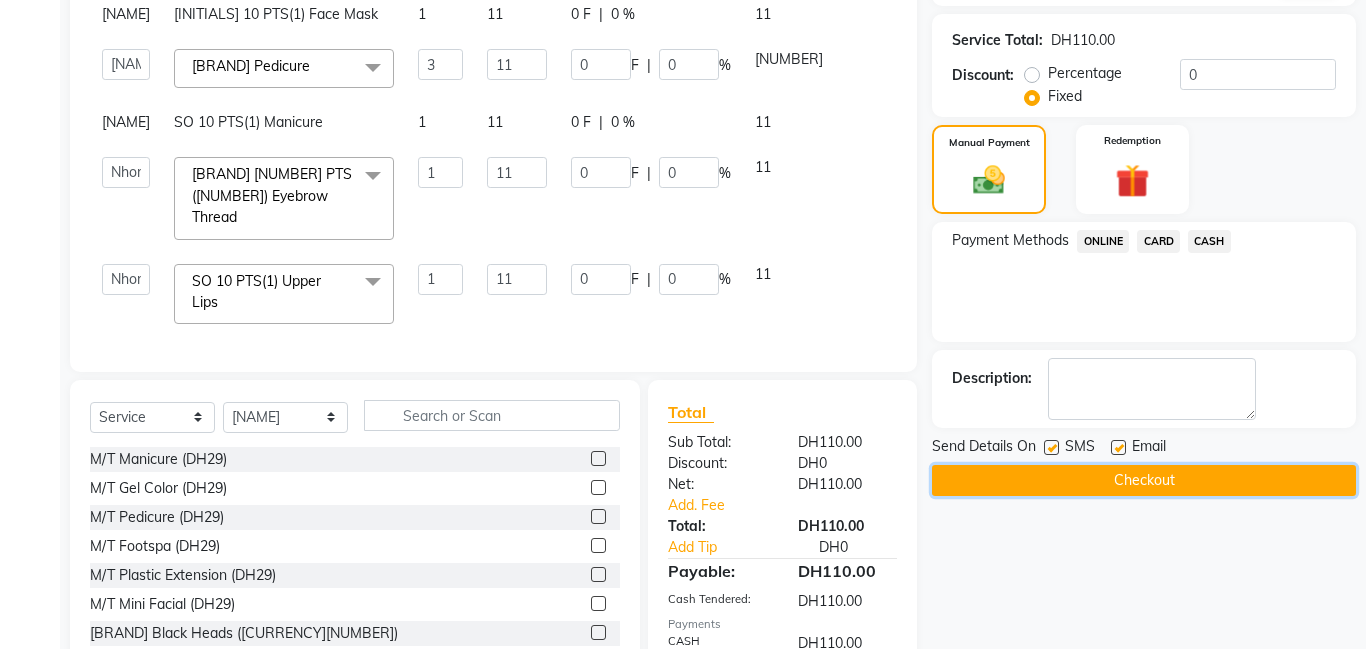 click on "Checkout" at bounding box center (1144, 480) 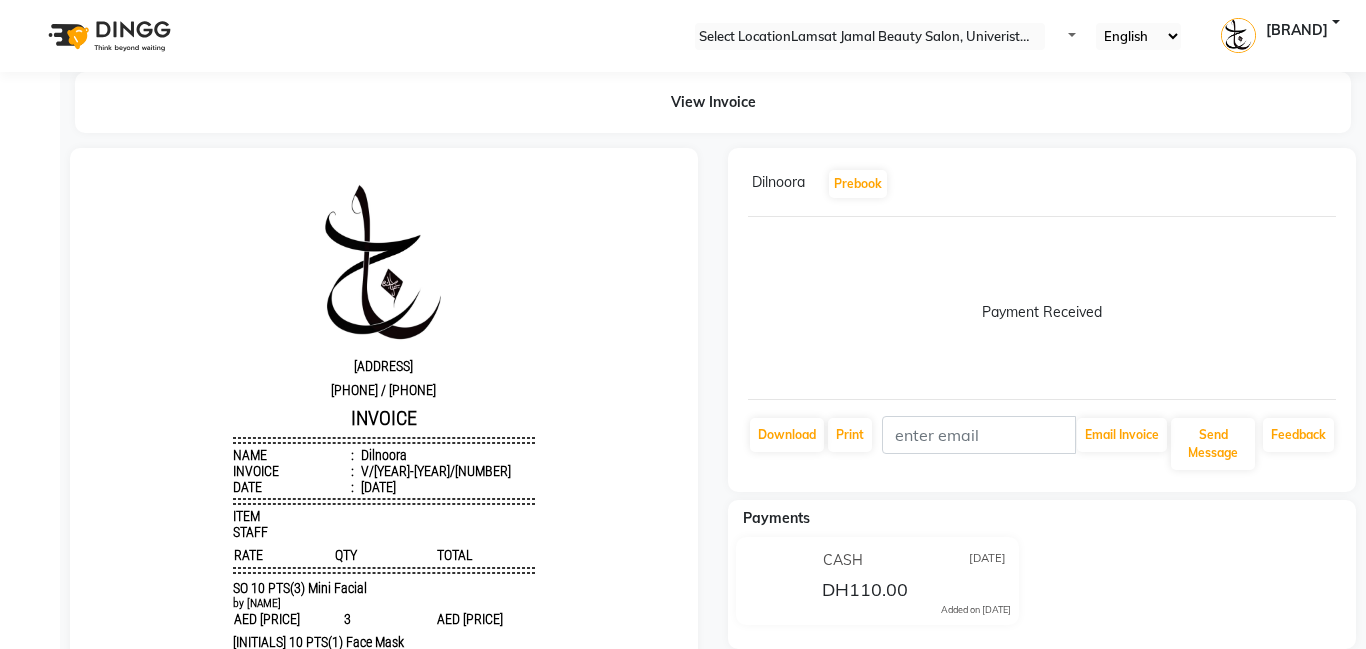 scroll, scrollTop: 0, scrollLeft: 0, axis: both 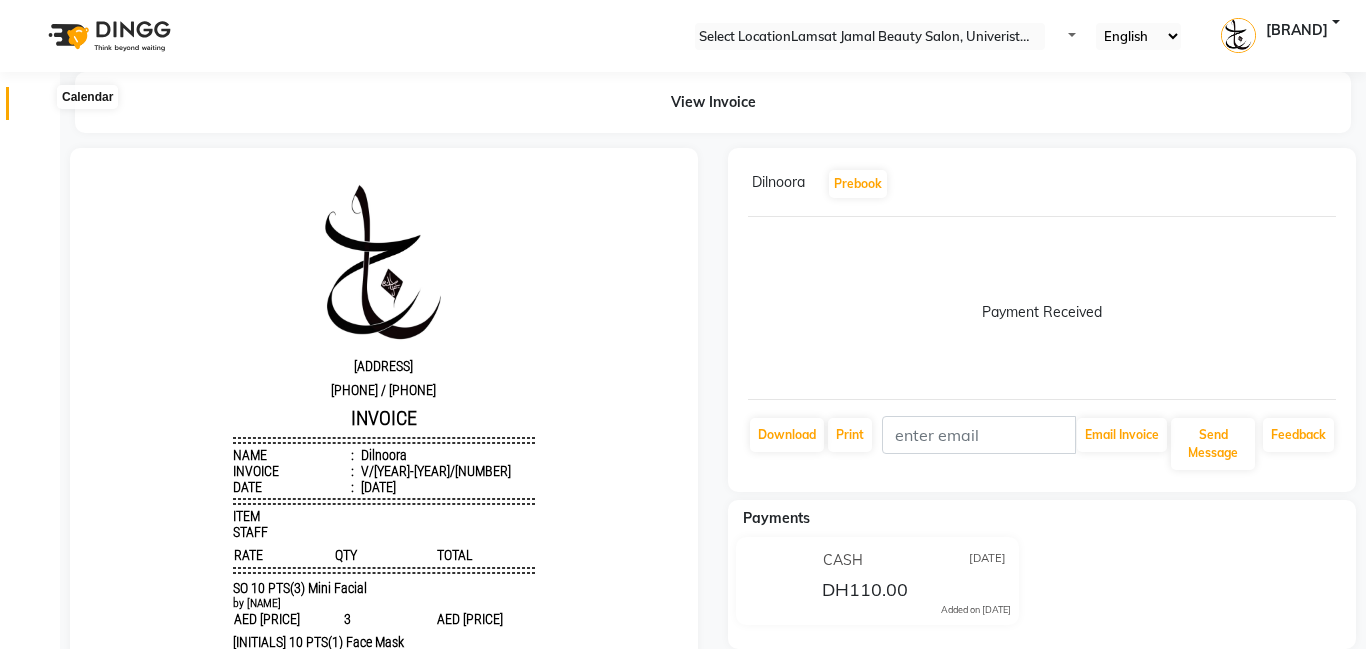 click at bounding box center (38, 108) 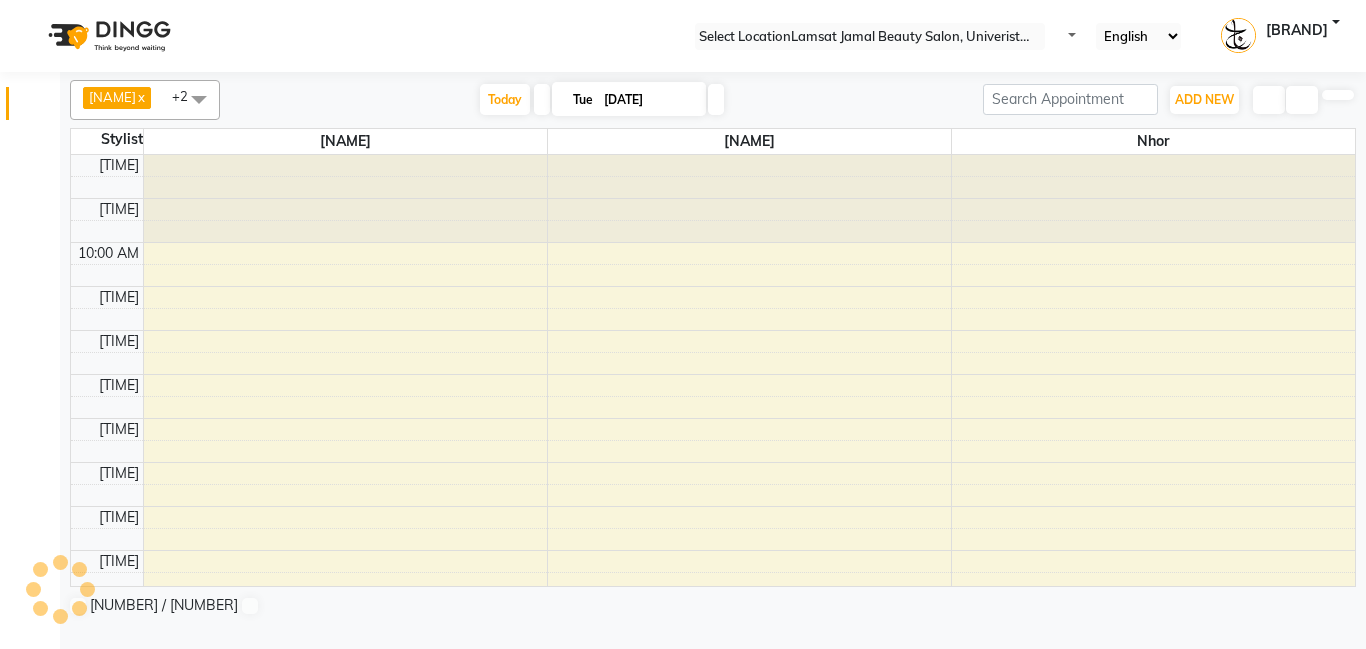 scroll, scrollTop: 0, scrollLeft: 0, axis: both 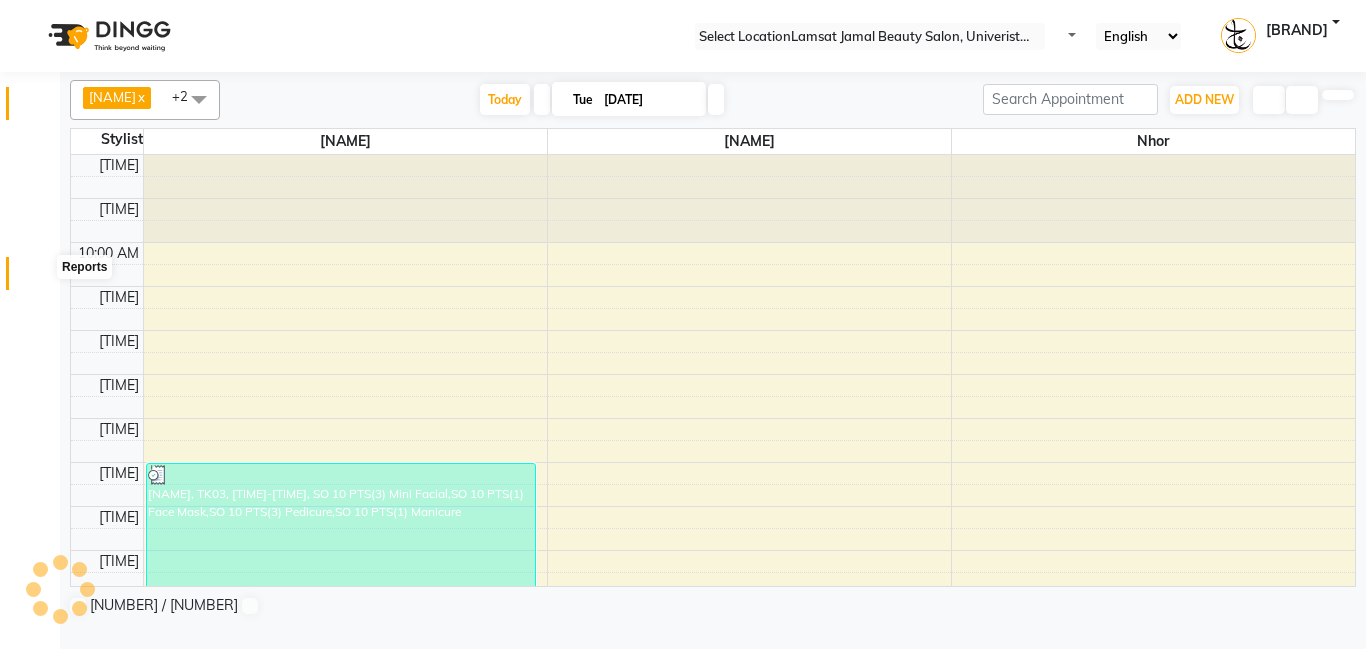 click at bounding box center (38, 278) 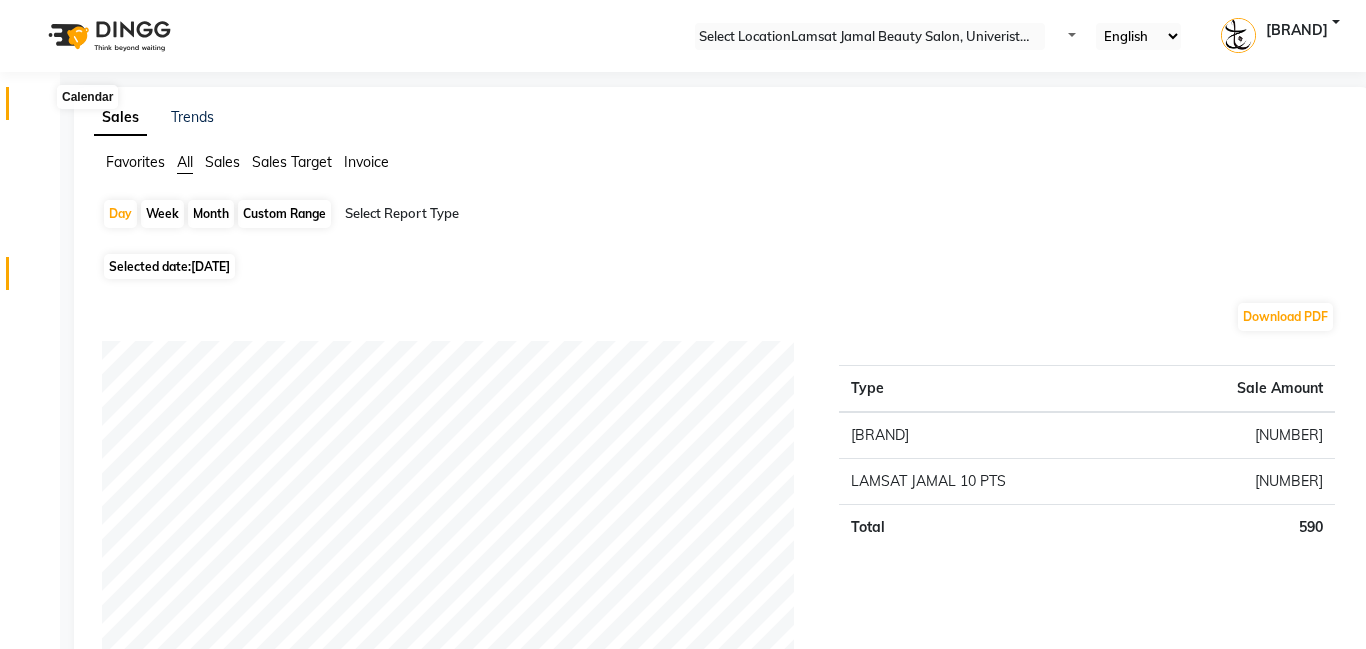 click at bounding box center (37, 108) 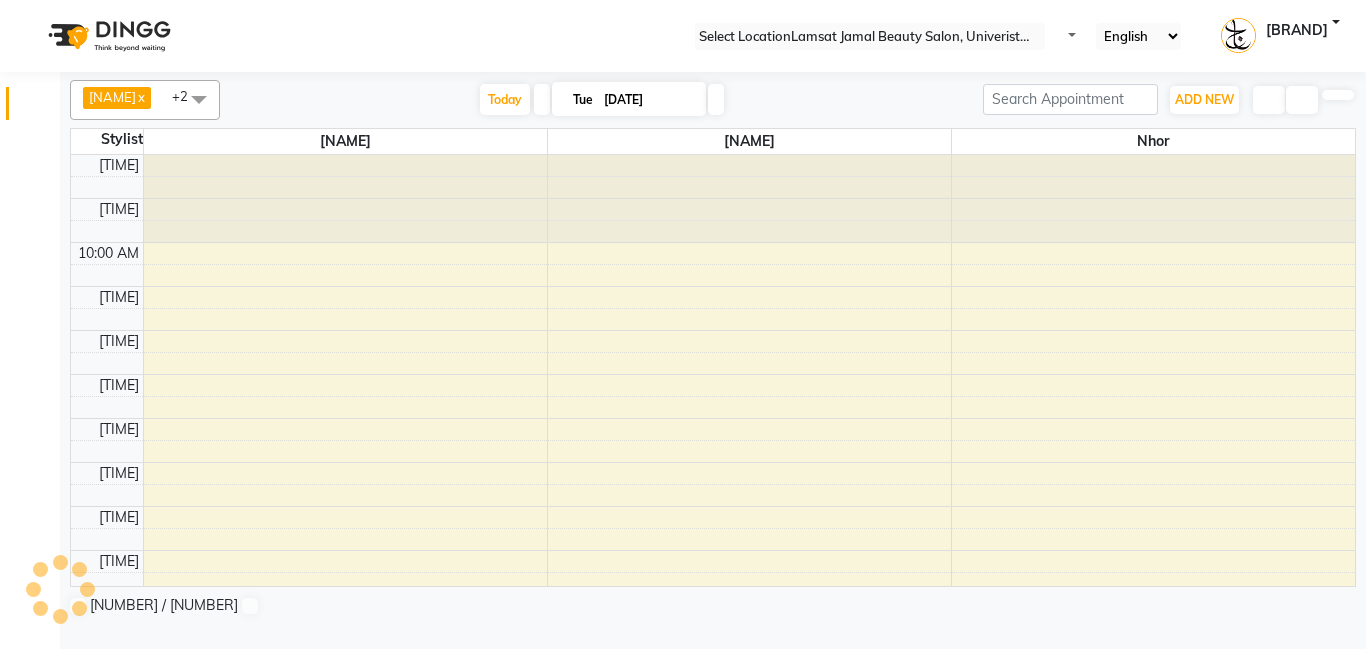 scroll, scrollTop: 0, scrollLeft: 0, axis: both 